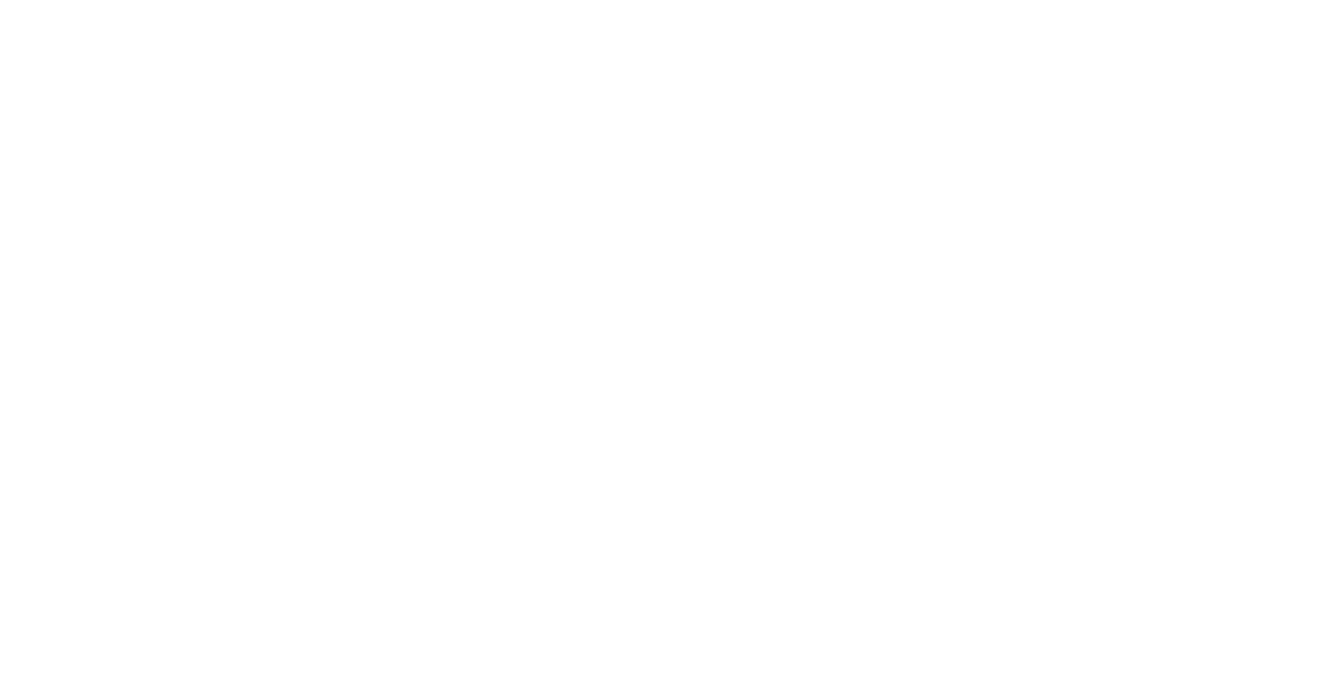 scroll, scrollTop: 0, scrollLeft: 0, axis: both 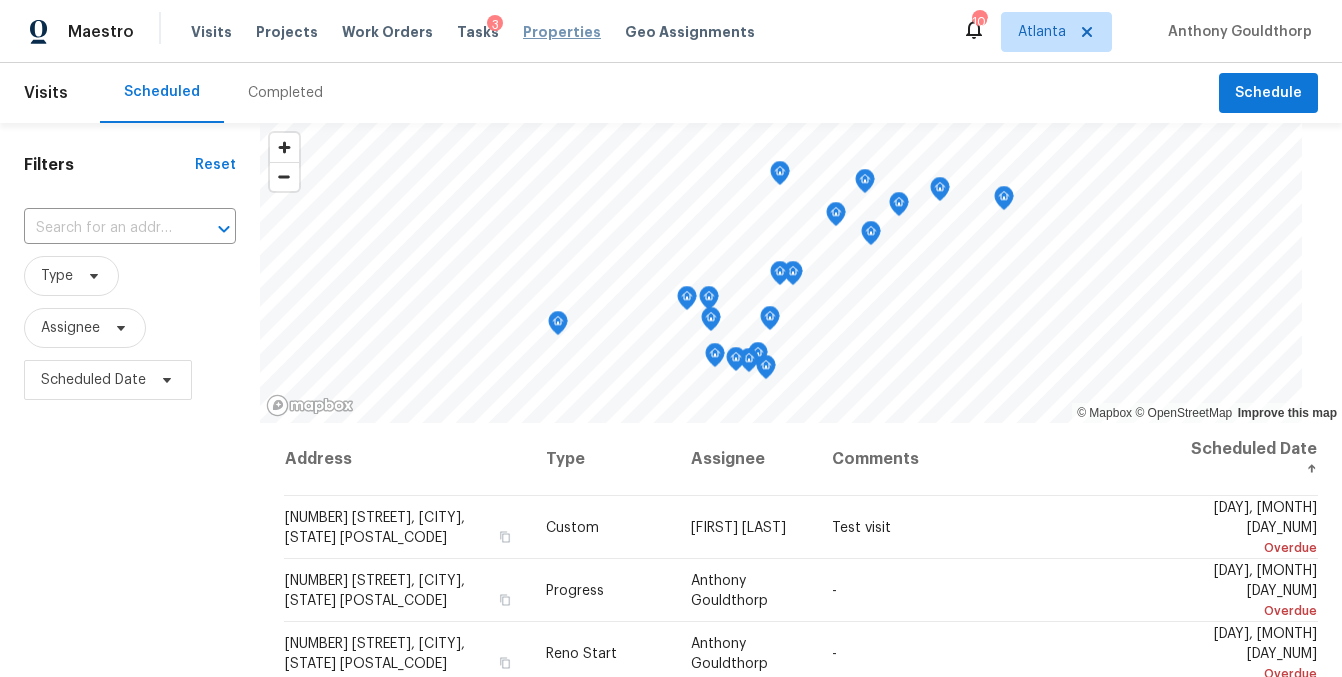 click on "Properties" at bounding box center (562, 32) 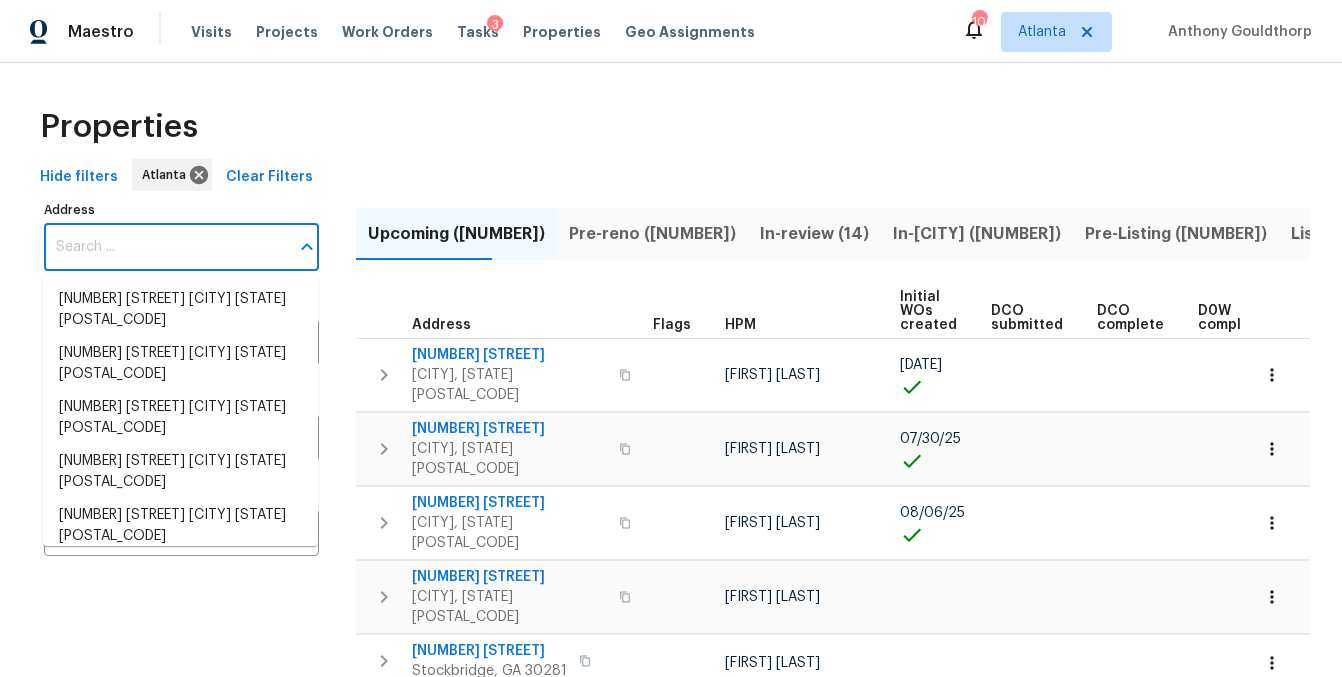 click on "Address" at bounding box center (166, 247) 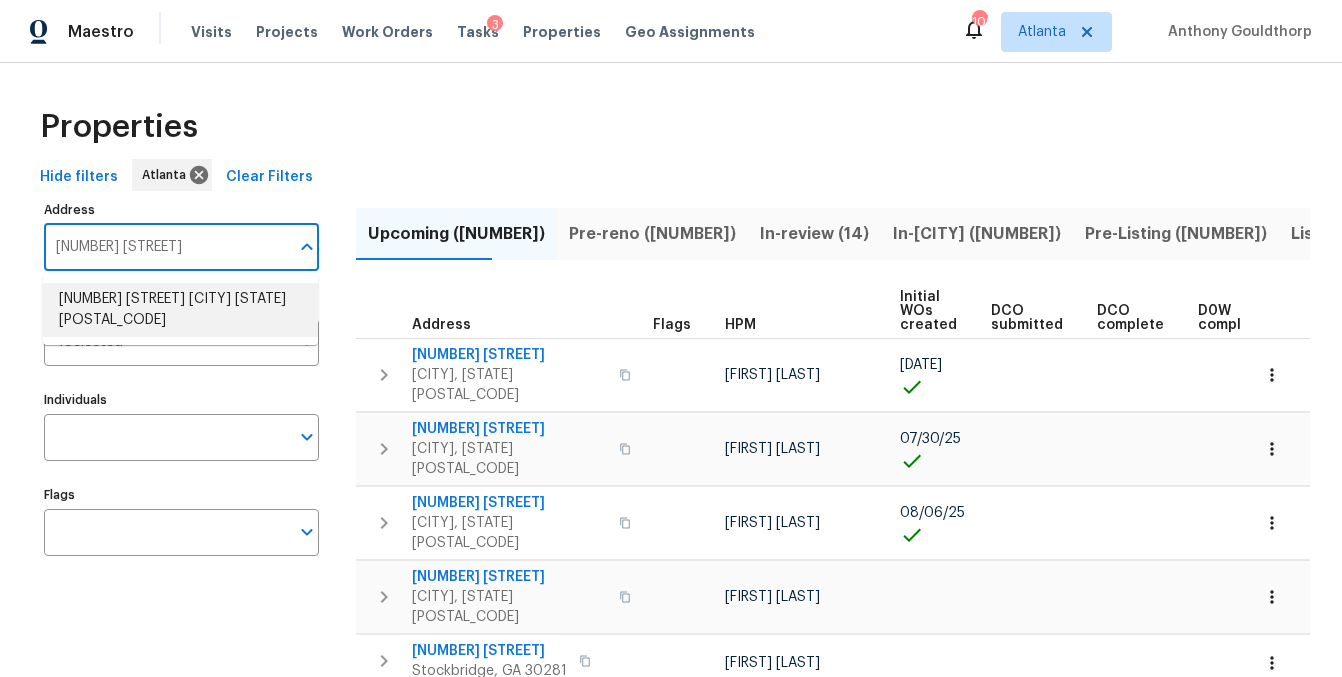 click on "724 Dukehart Ct Stone Mountain GA 30083" at bounding box center [180, 310] 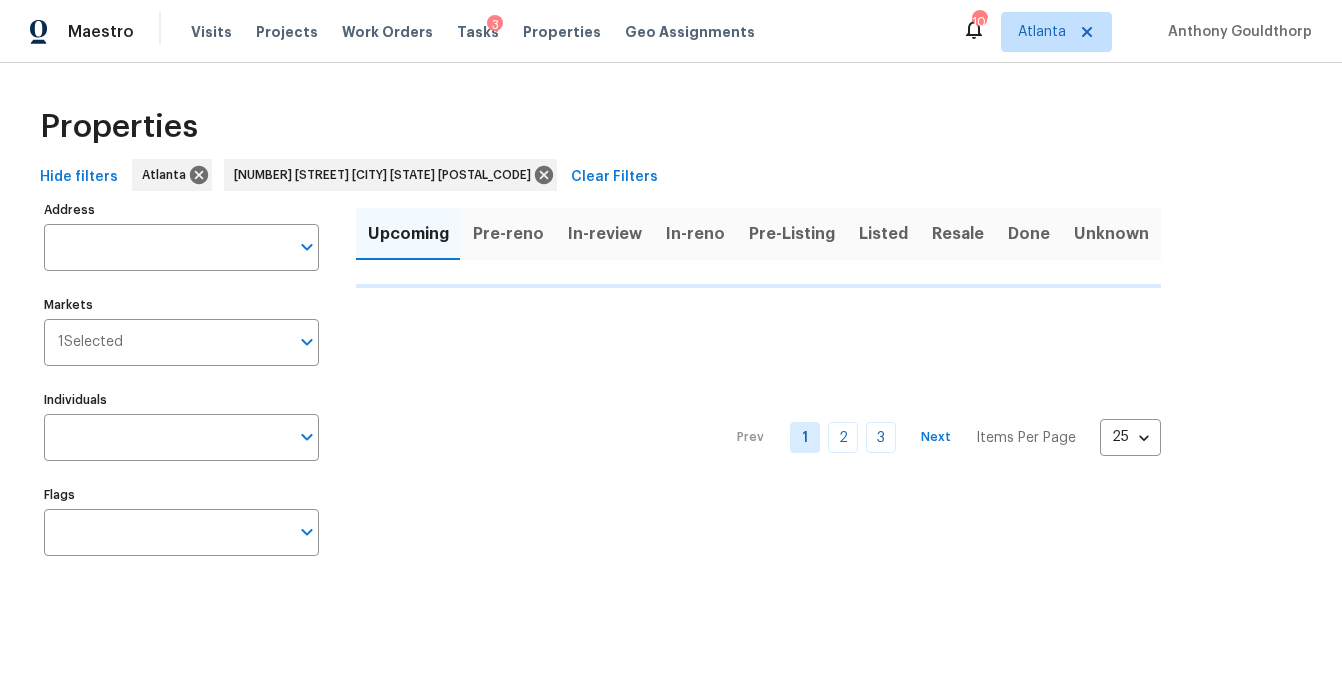 type on "724 Dukehart Ct Stone Mountain GA 30083" 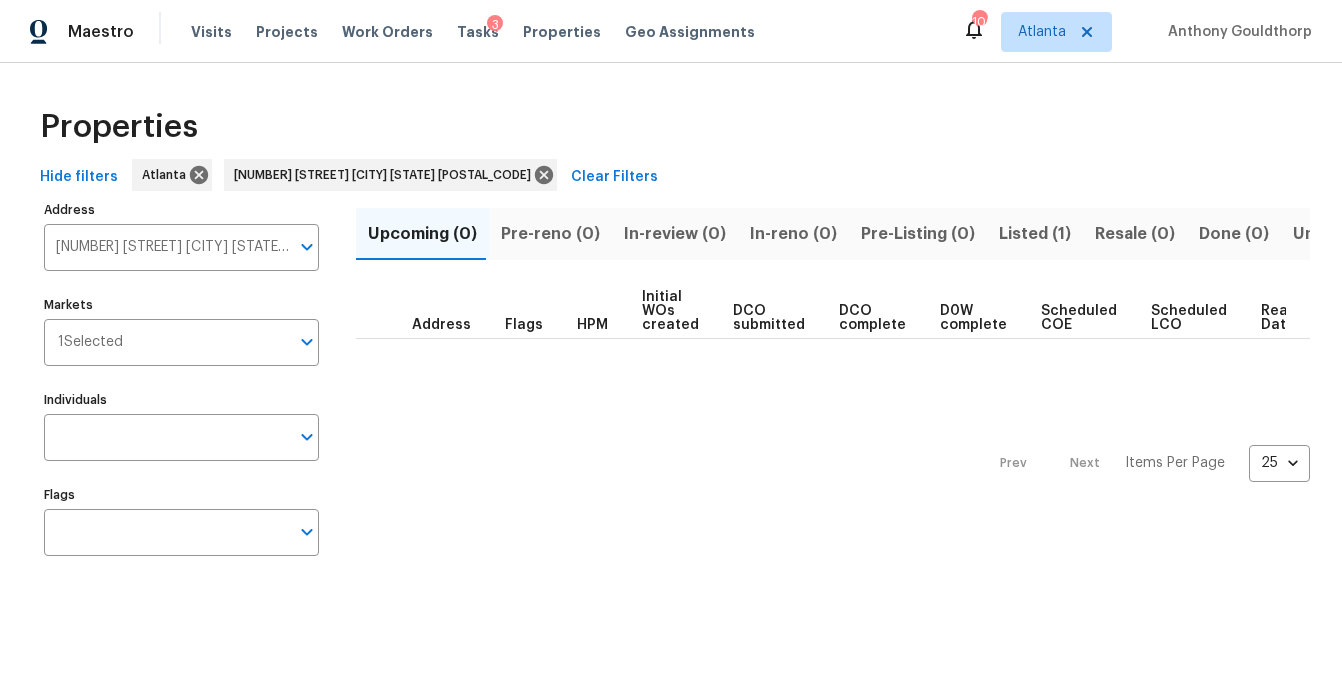 click on "Listed (1)" at bounding box center [1035, 234] 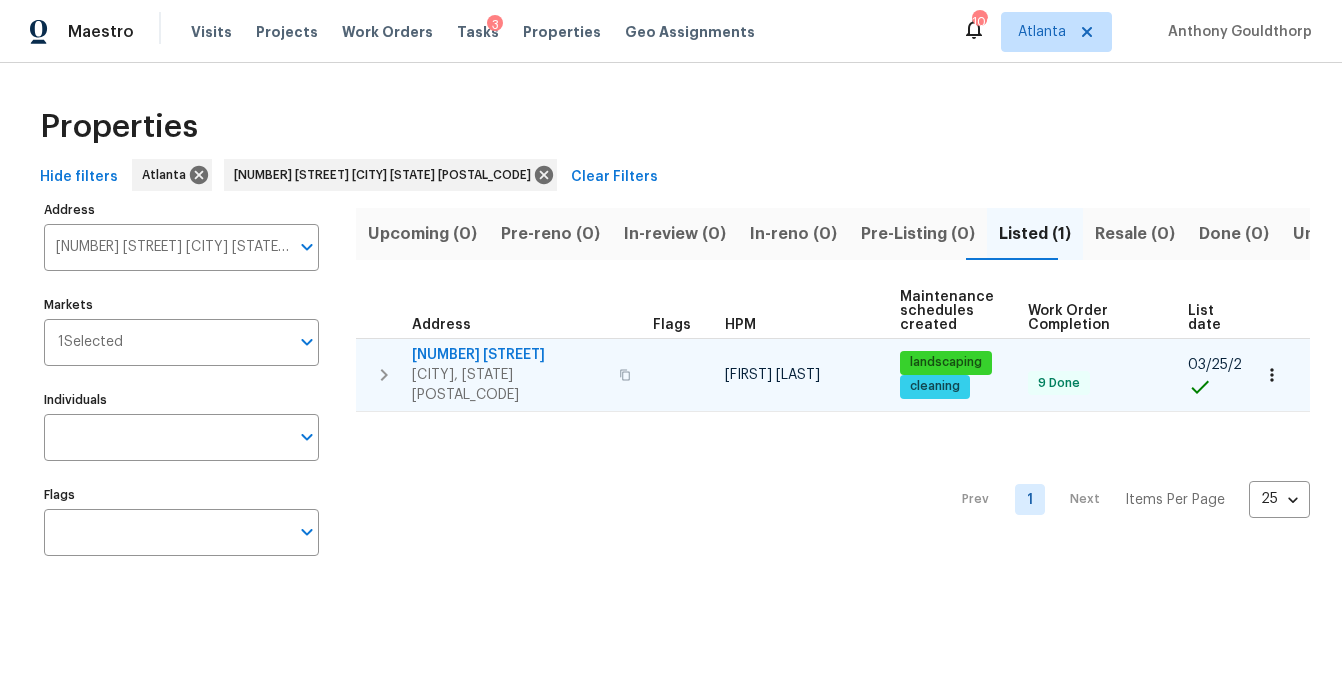 type 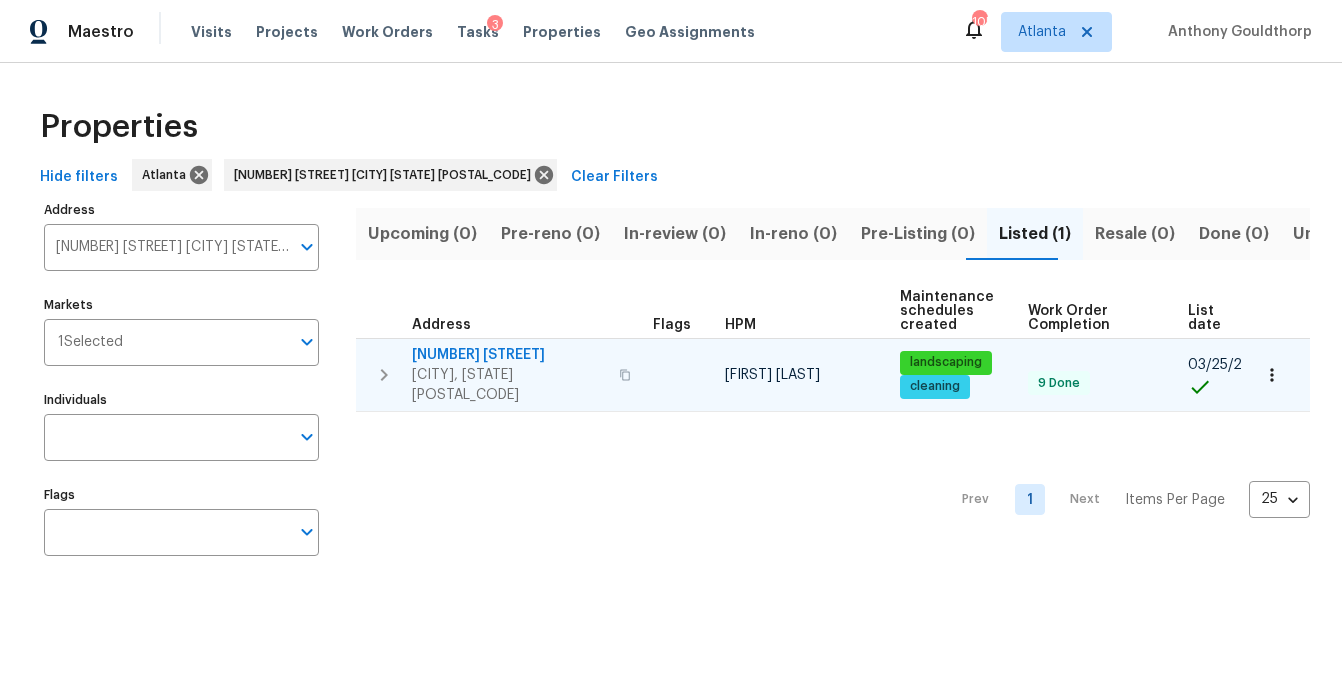 click on "724 Dukehart Ct" at bounding box center [509, 355] 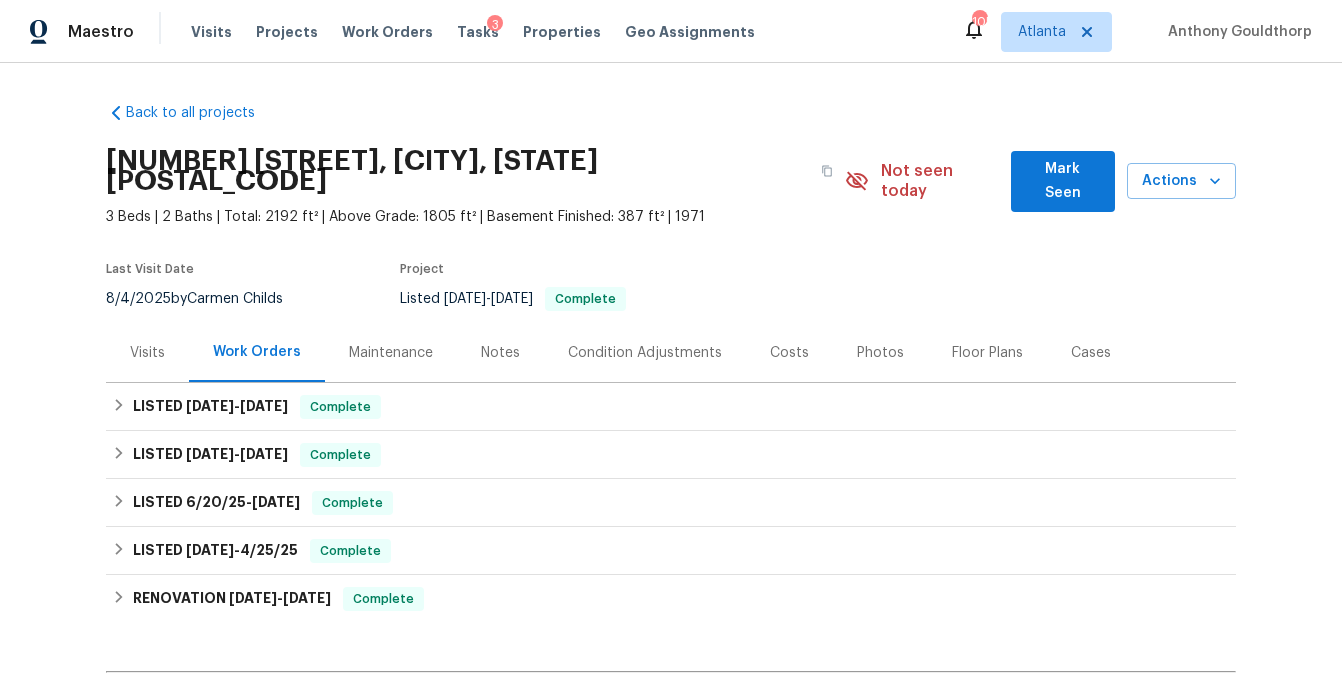 scroll, scrollTop: 0, scrollLeft: 0, axis: both 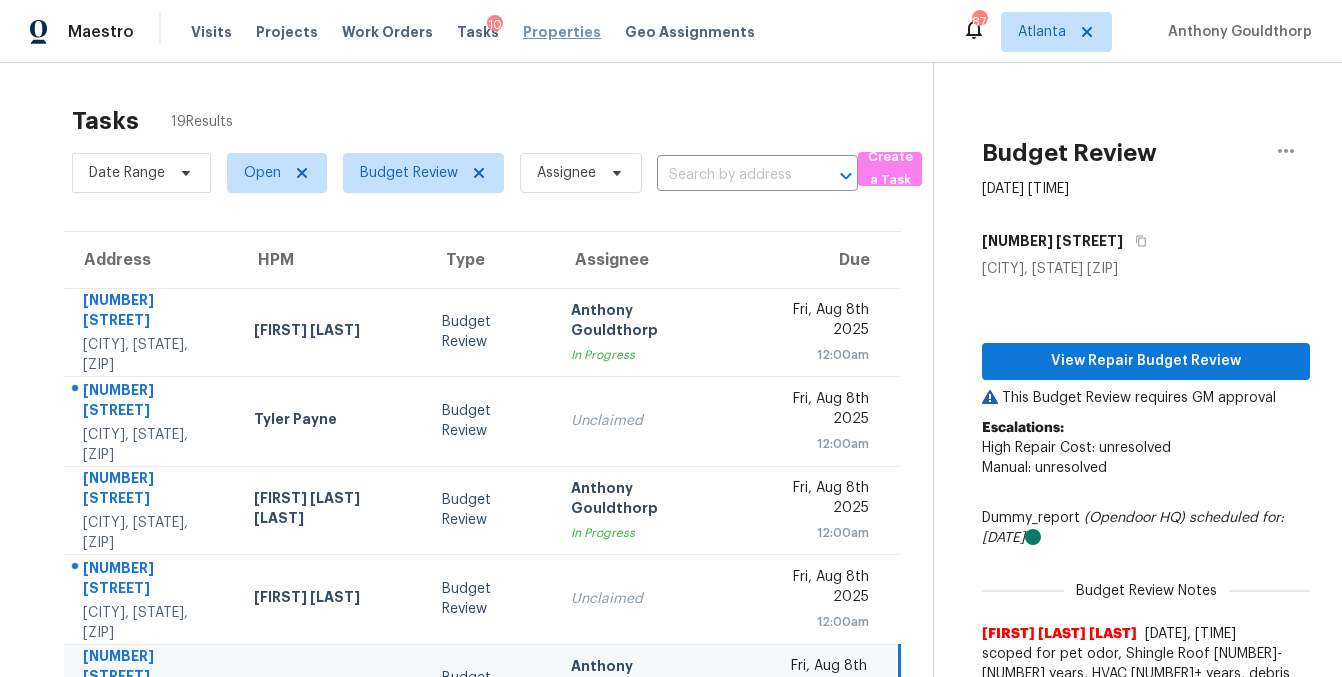 click on "Properties" at bounding box center [562, 32] 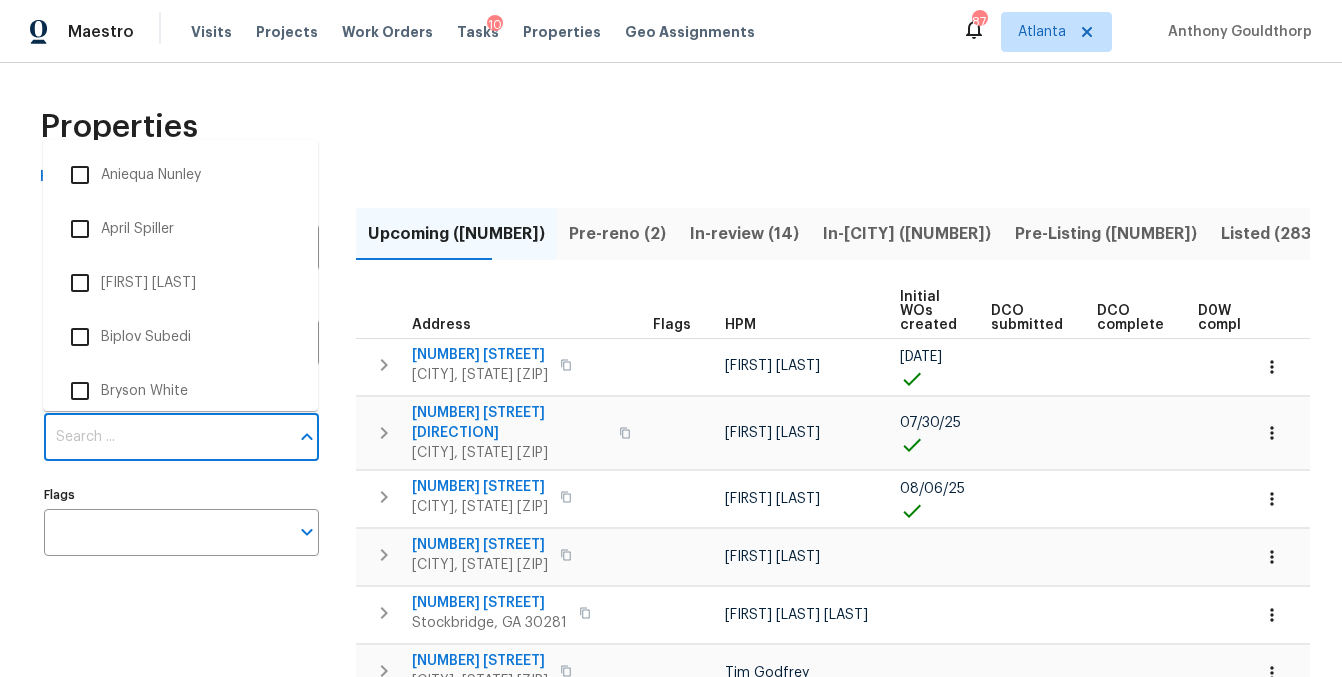 click on "Individuals" at bounding box center [166, 437] 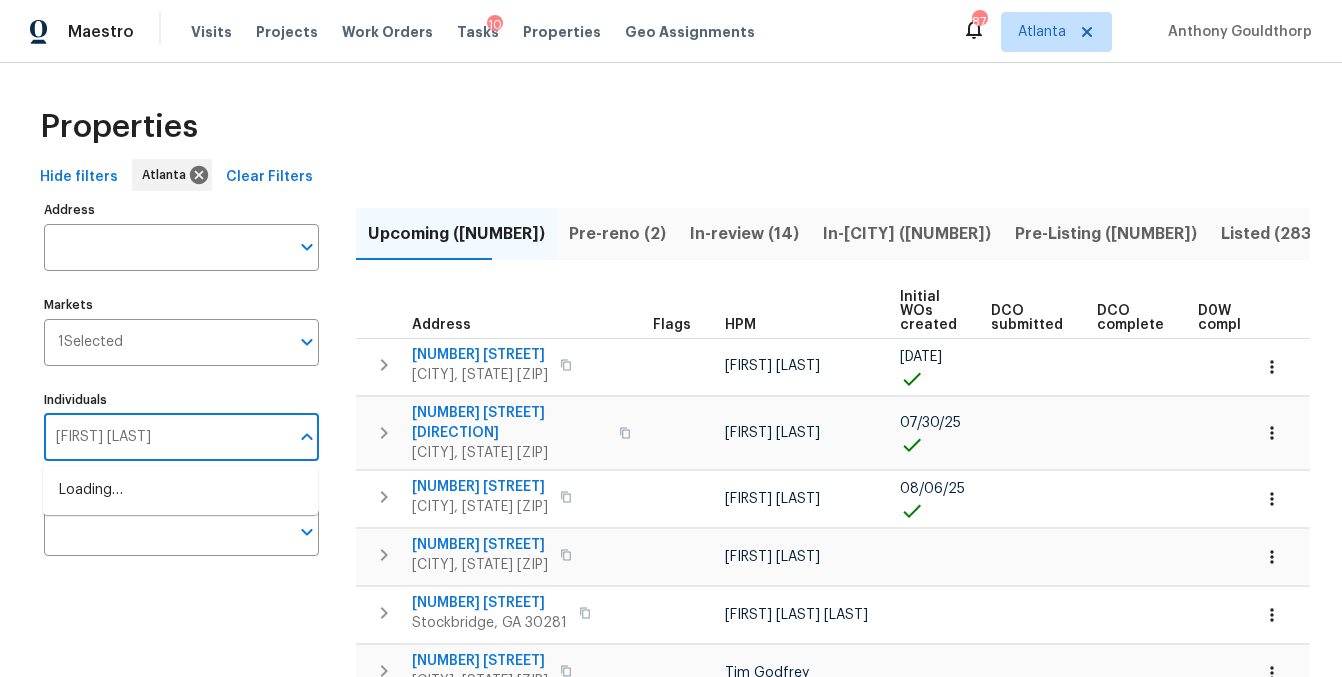 type on "michael durham" 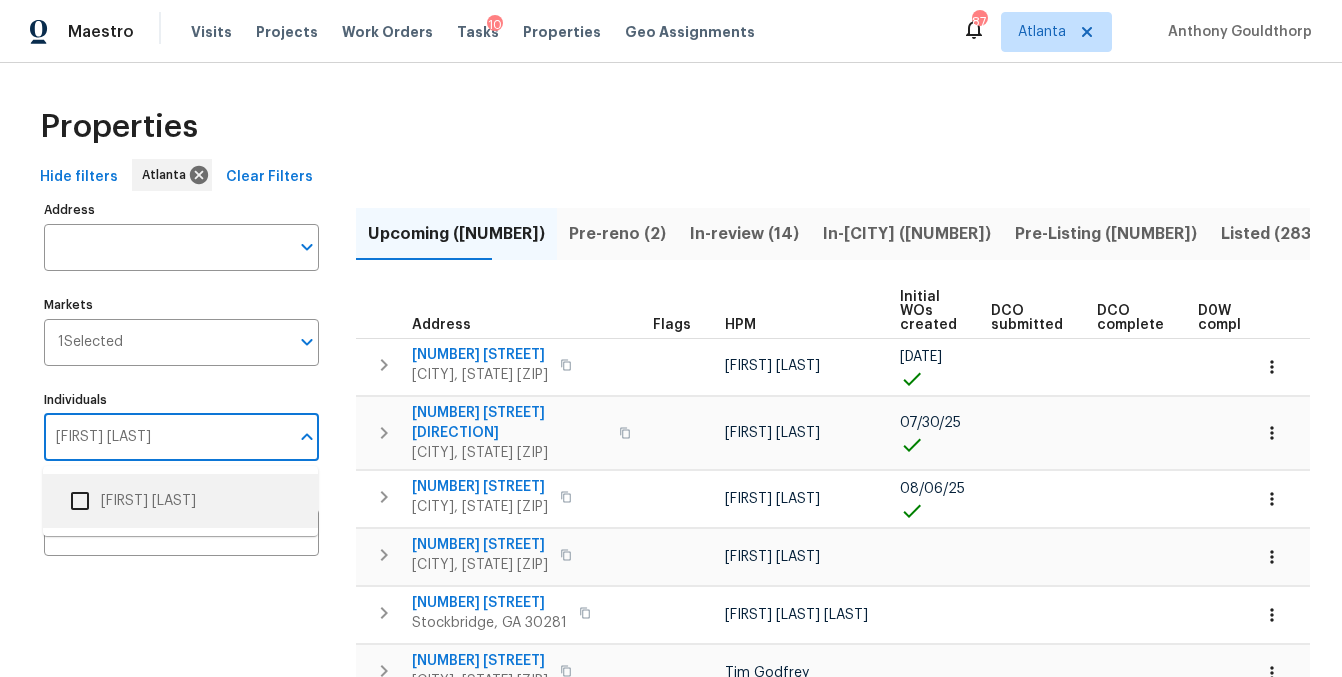 click at bounding box center (80, 501) 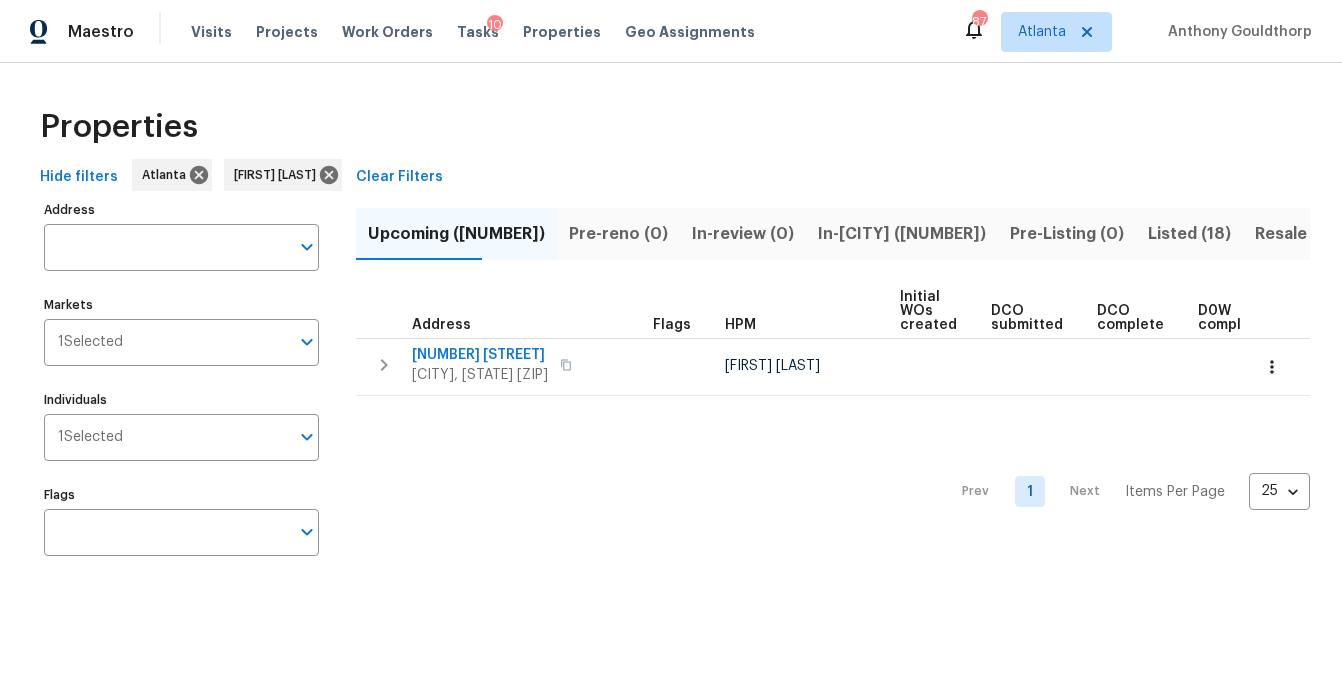 click on "In-reno (4)" at bounding box center (902, 234) 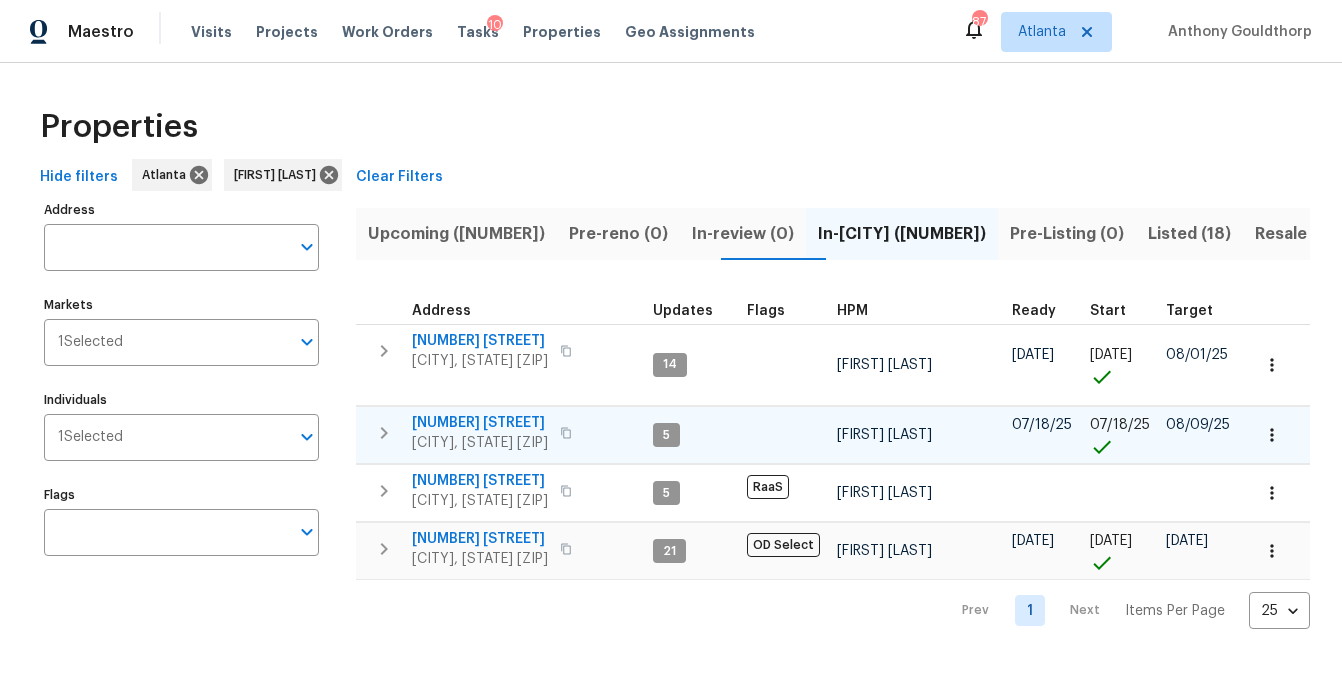 click 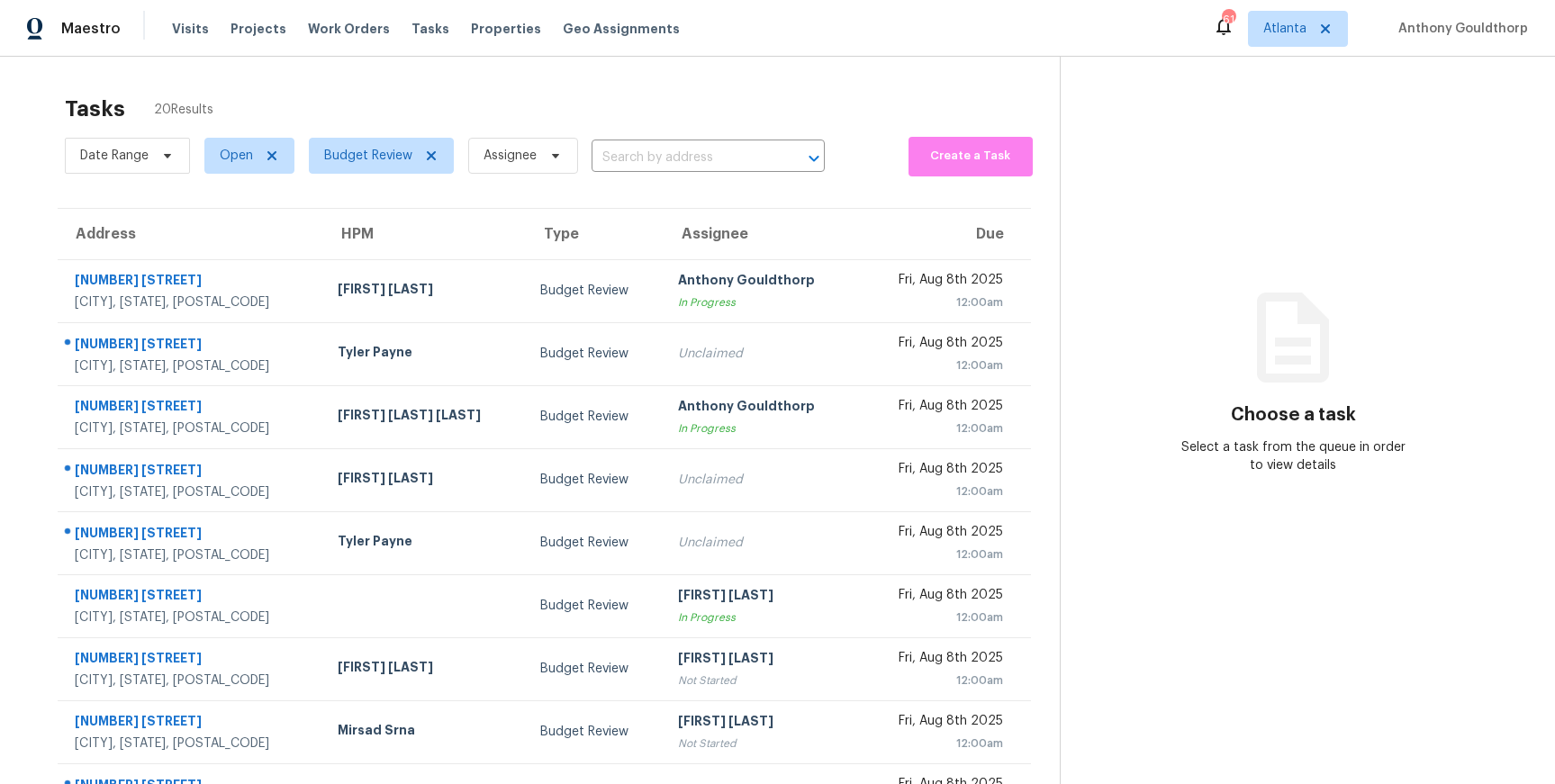 scroll, scrollTop: 0, scrollLeft: 0, axis: both 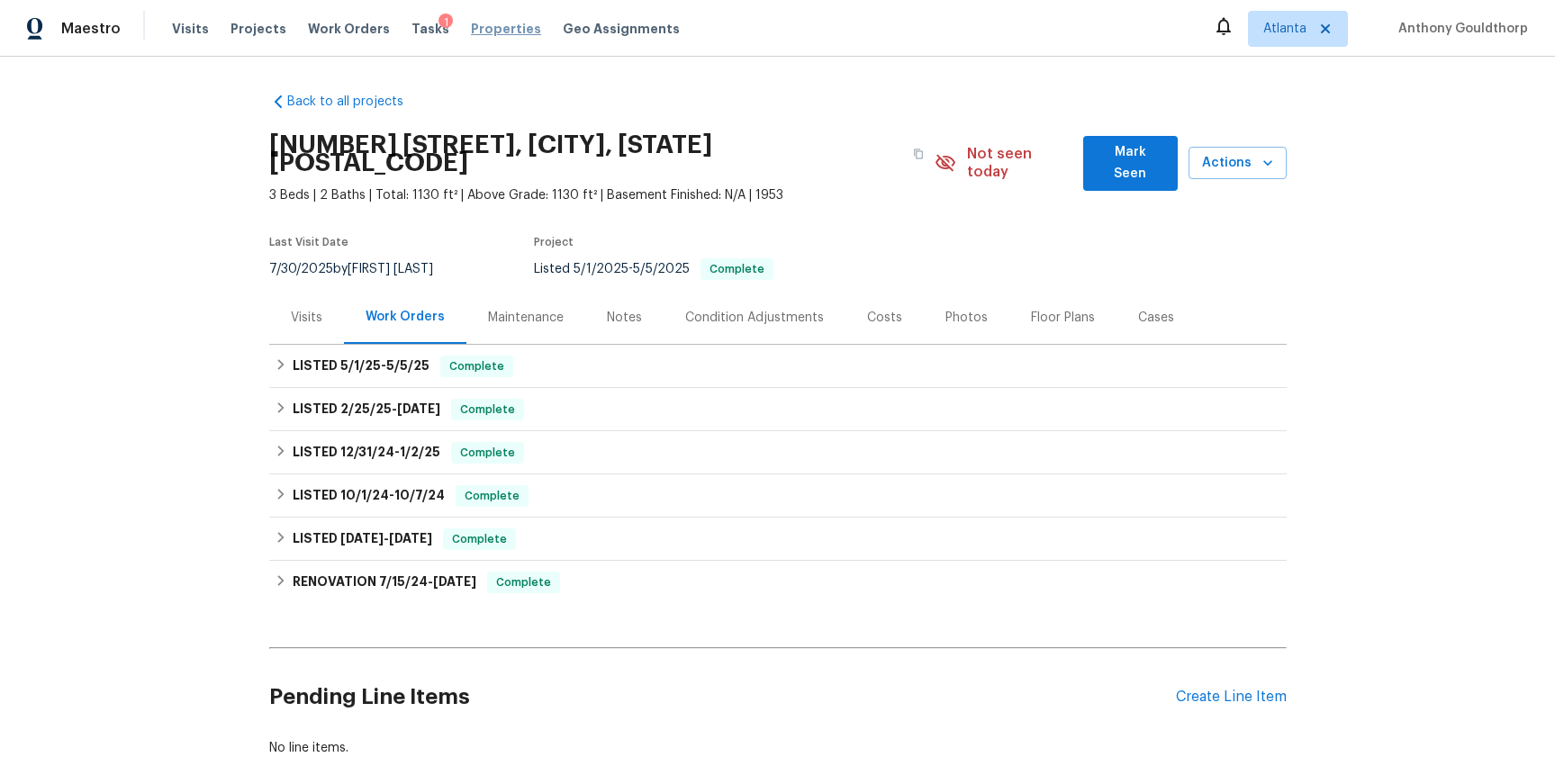 click on "Properties" at bounding box center (506, 29) 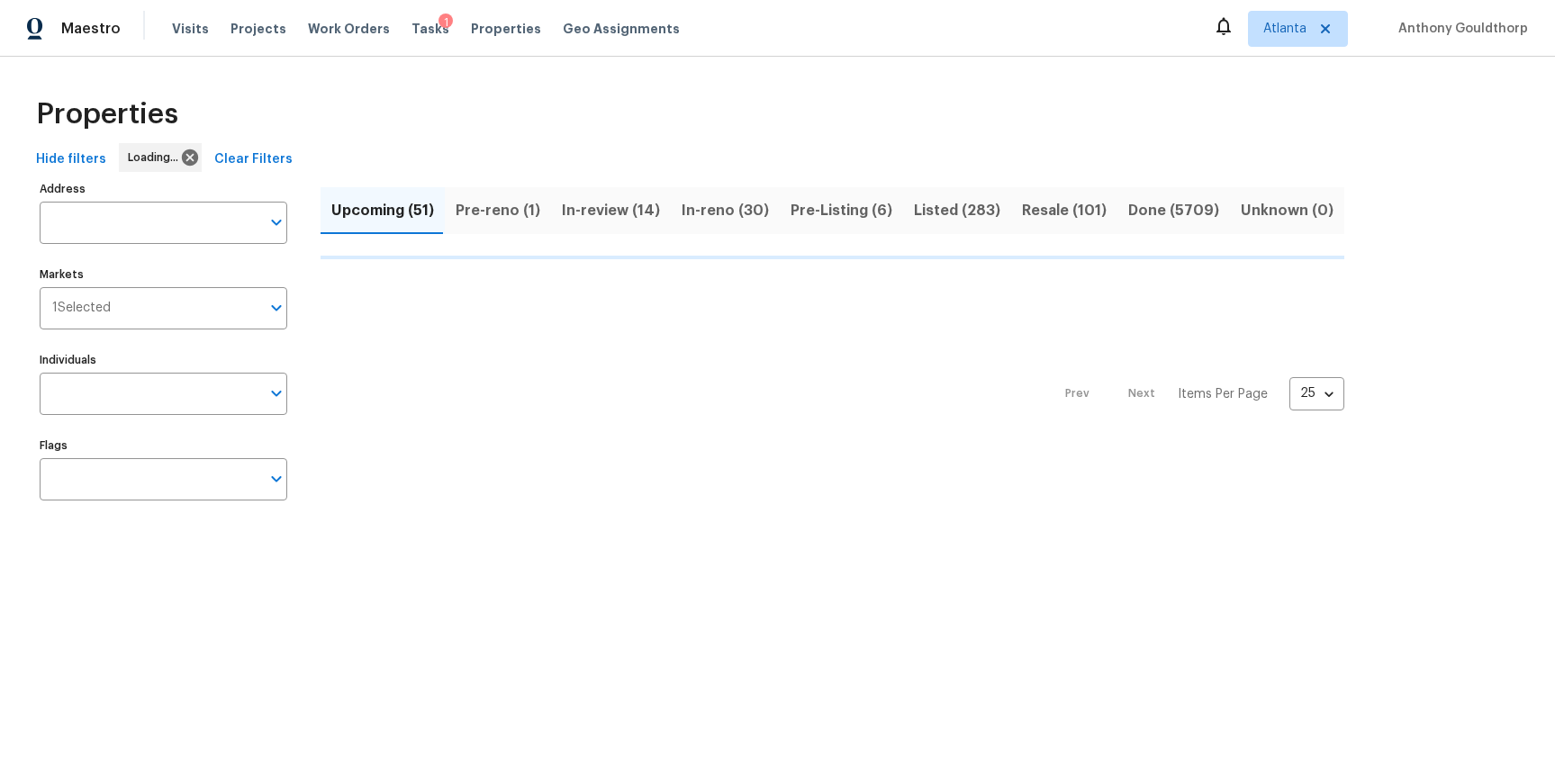scroll, scrollTop: 0, scrollLeft: 0, axis: both 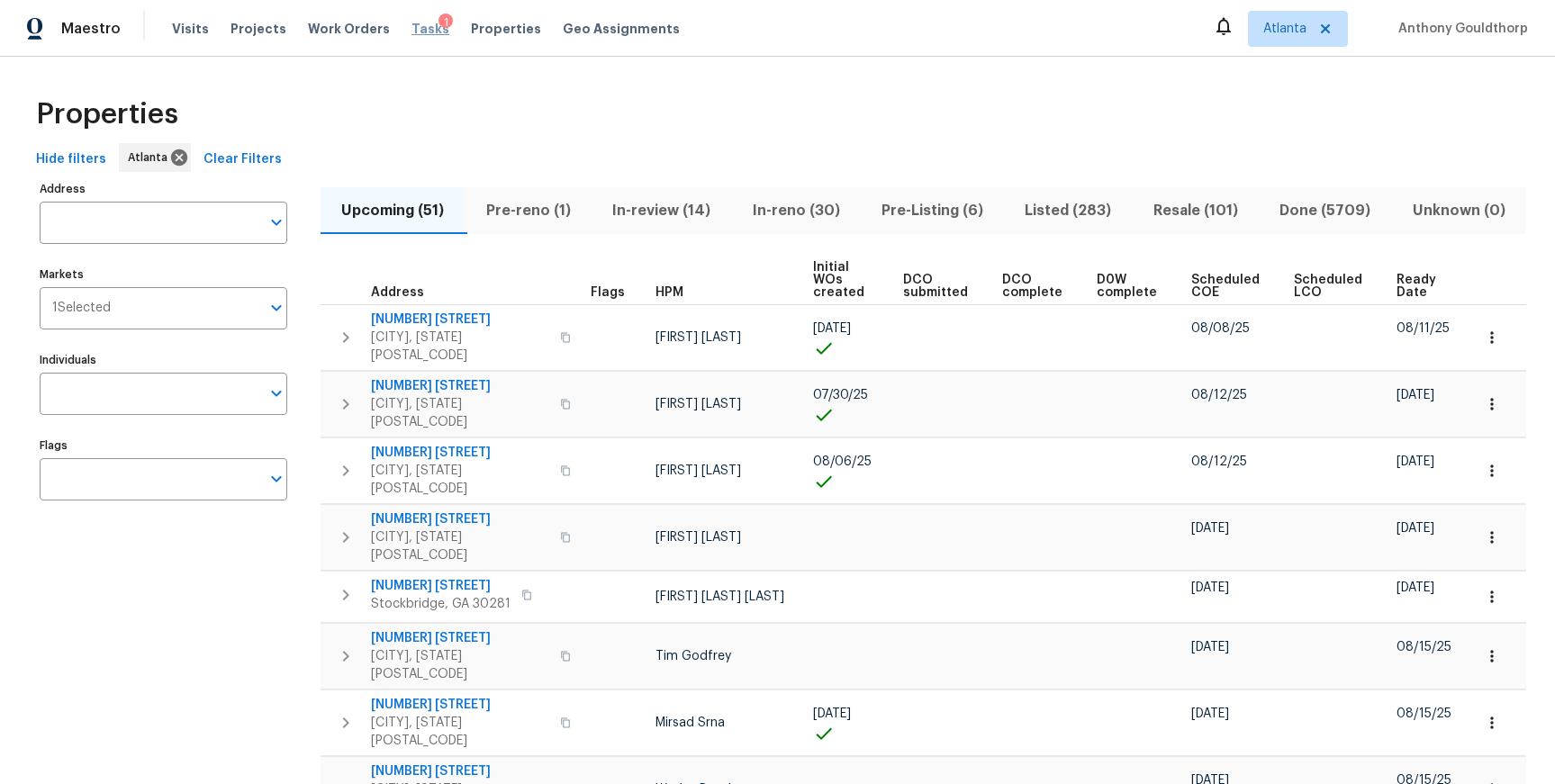 click on "Tasks" at bounding box center (430, 29) 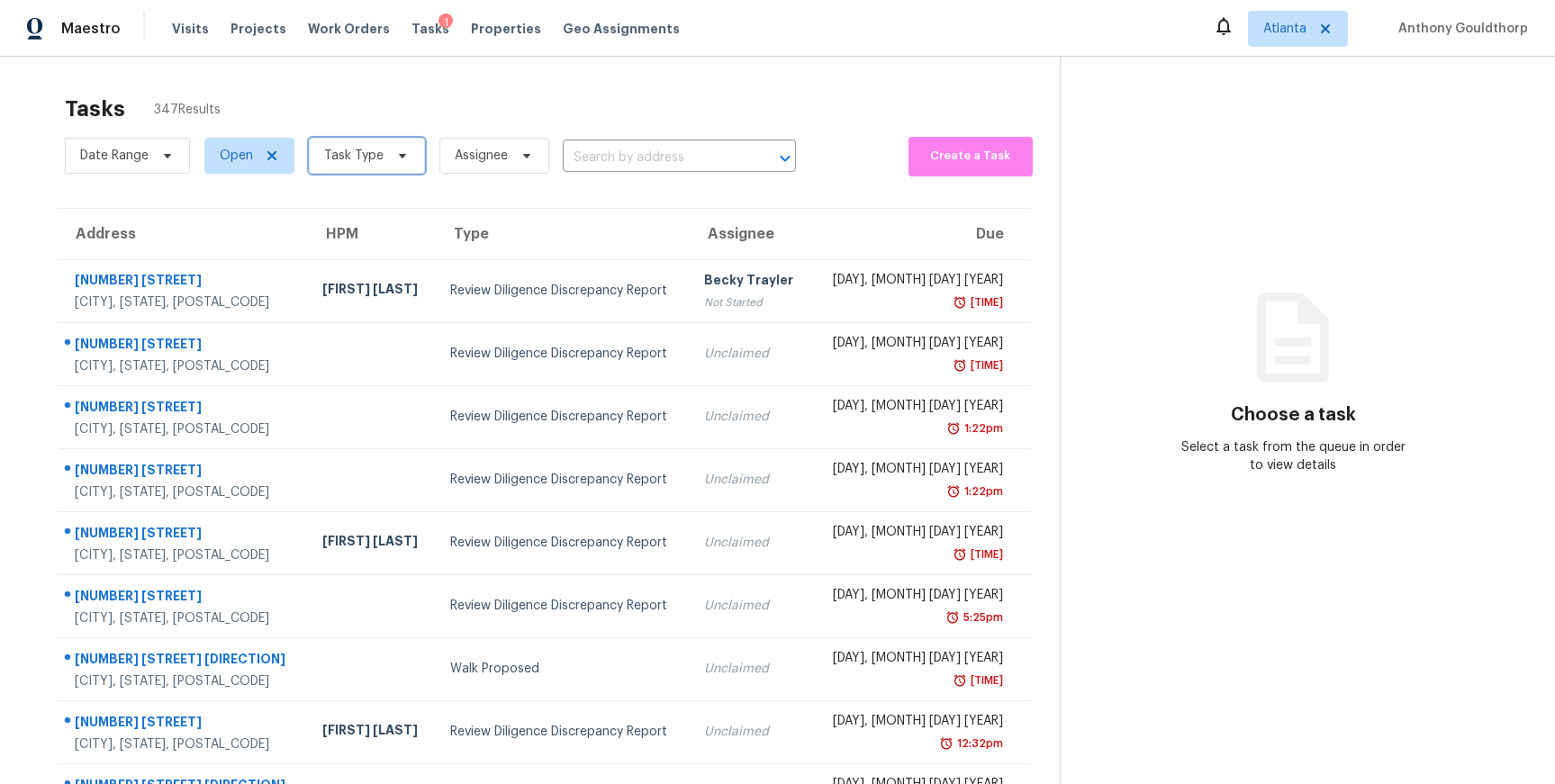 click 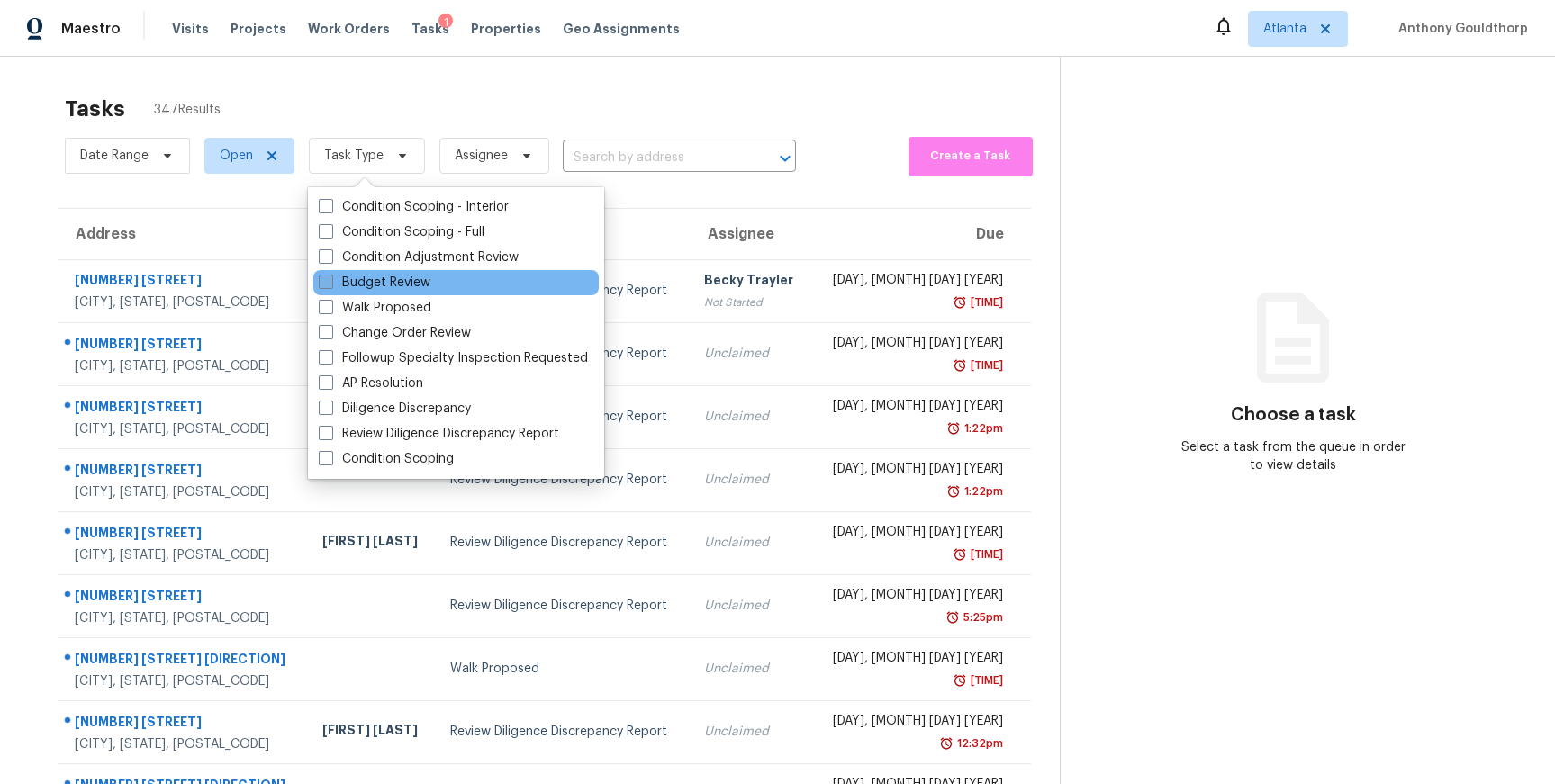 click at bounding box center (326, 282) 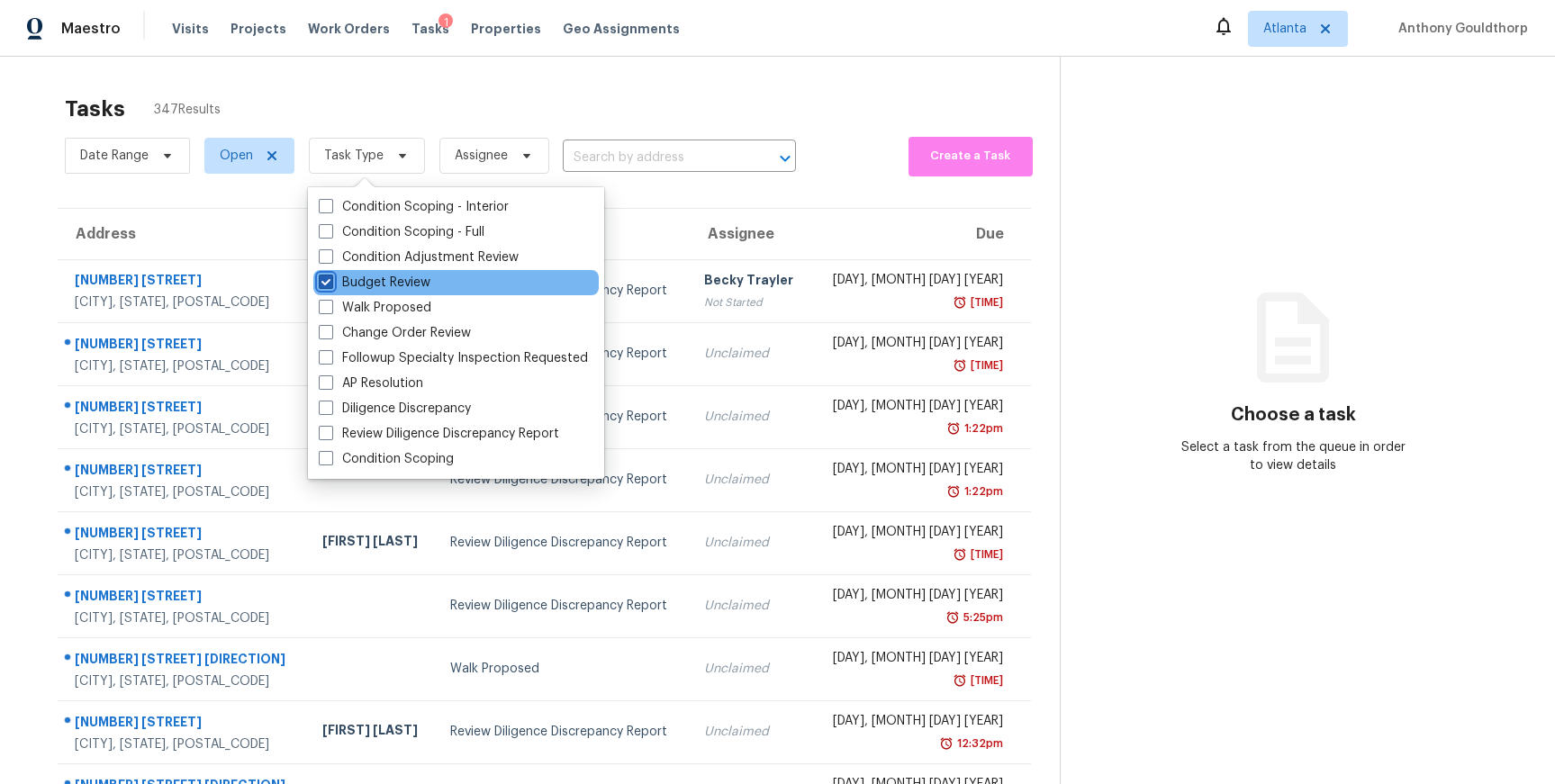 checkbox on "true" 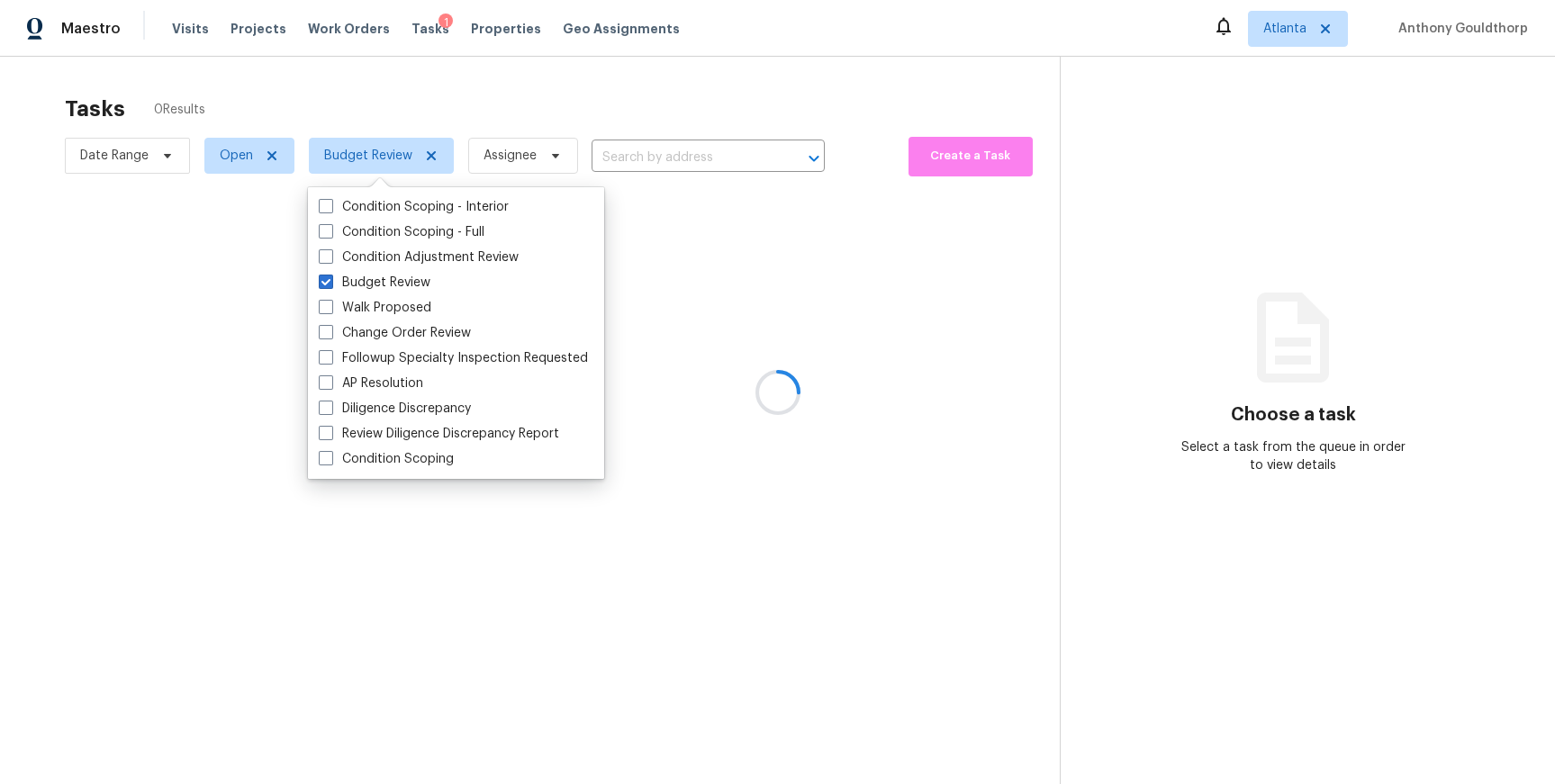 click at bounding box center (777, 392) 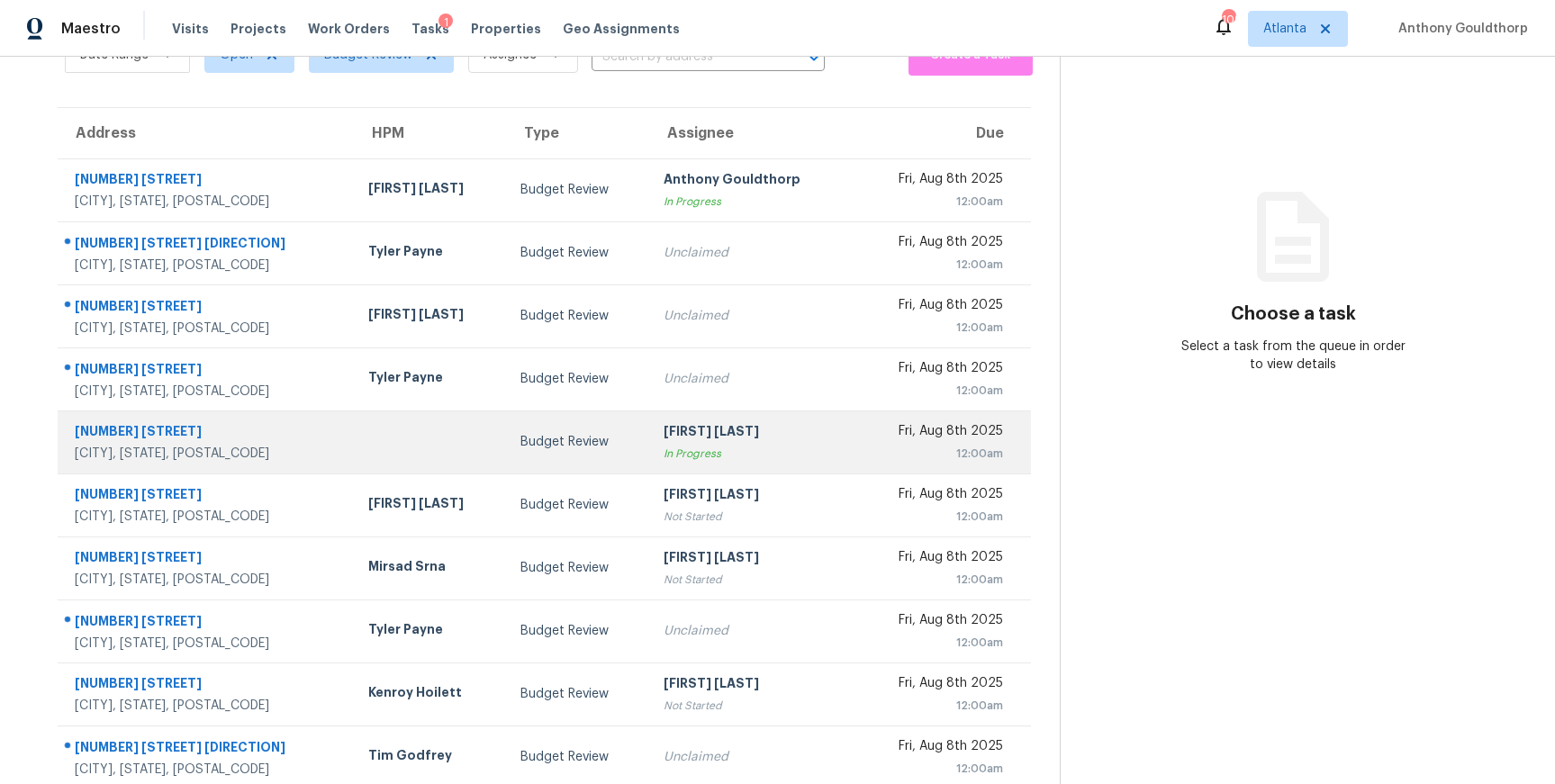 scroll, scrollTop: 76, scrollLeft: 0, axis: vertical 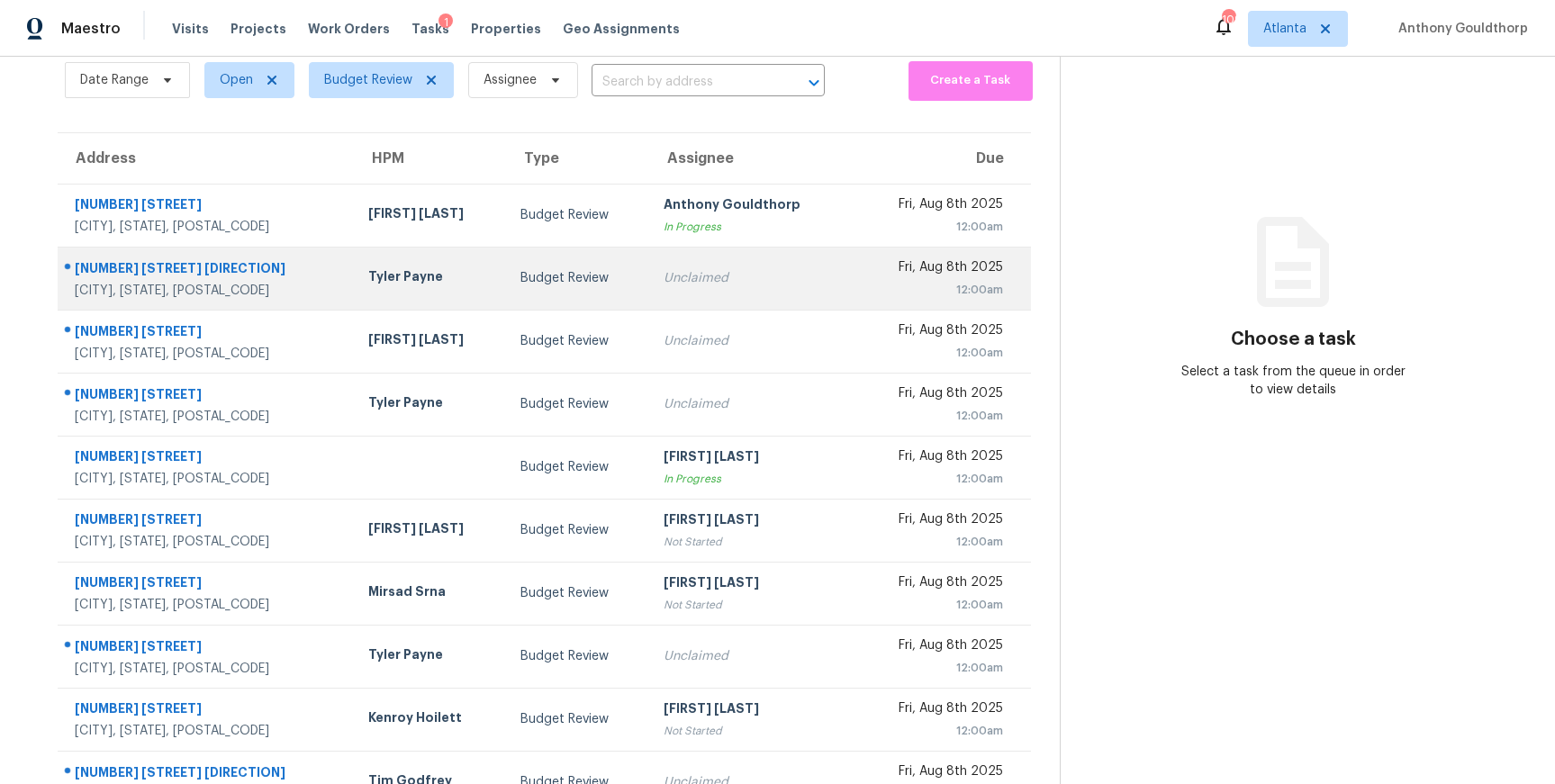 click on "Tyler Payne" at bounding box center [429, 278] 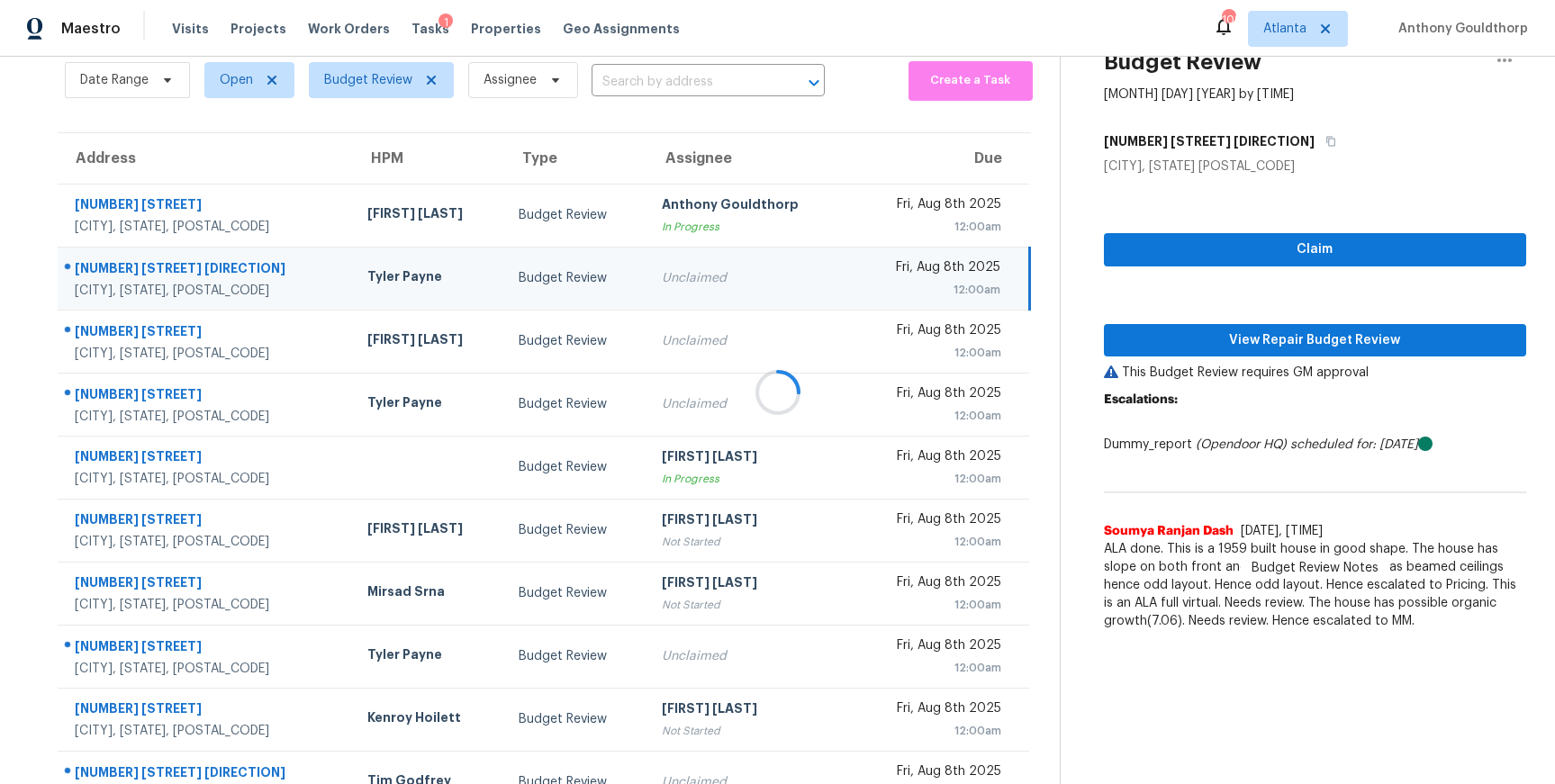 click at bounding box center (777, 392) 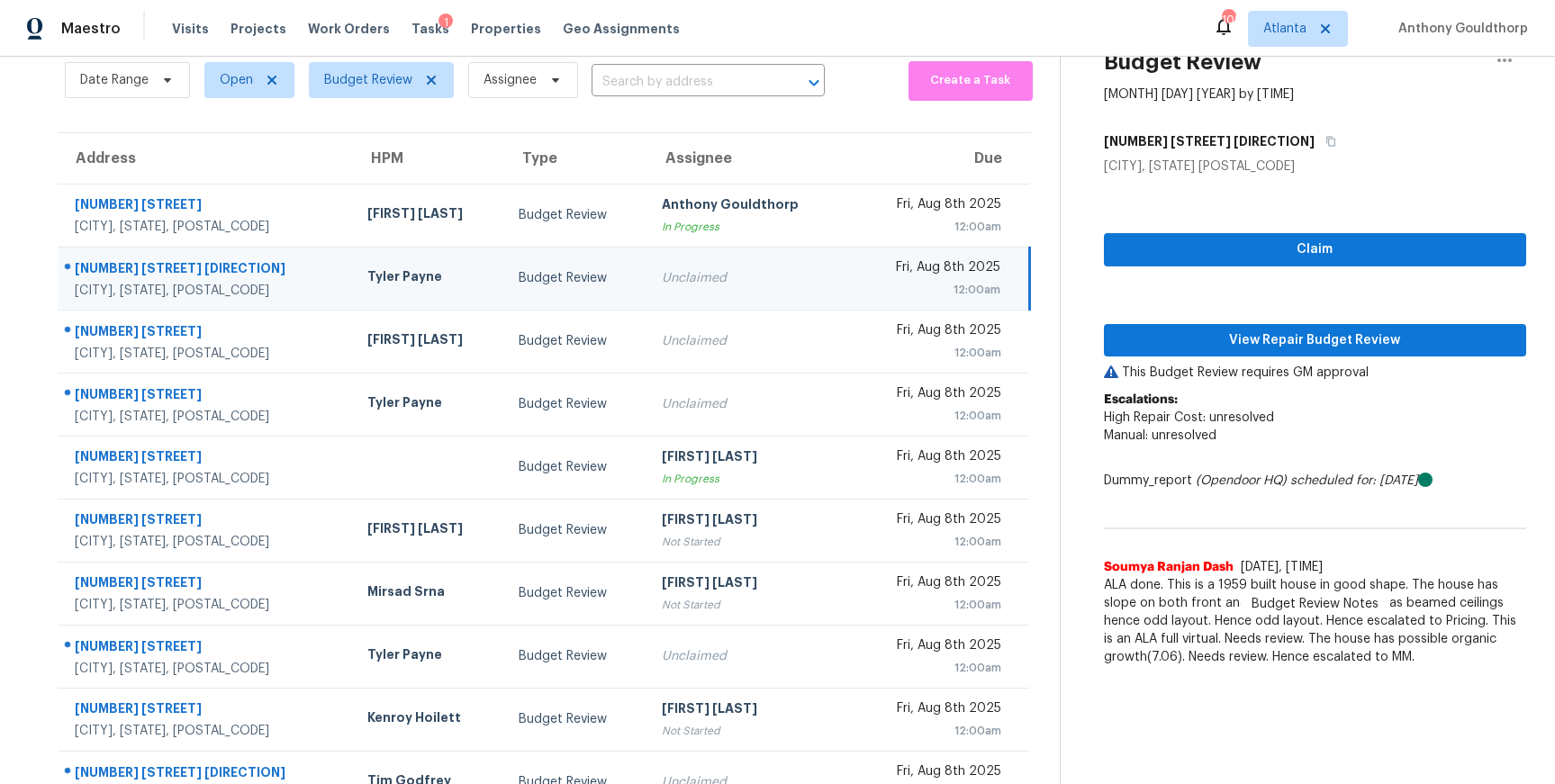 scroll, scrollTop: 80, scrollLeft: 0, axis: vertical 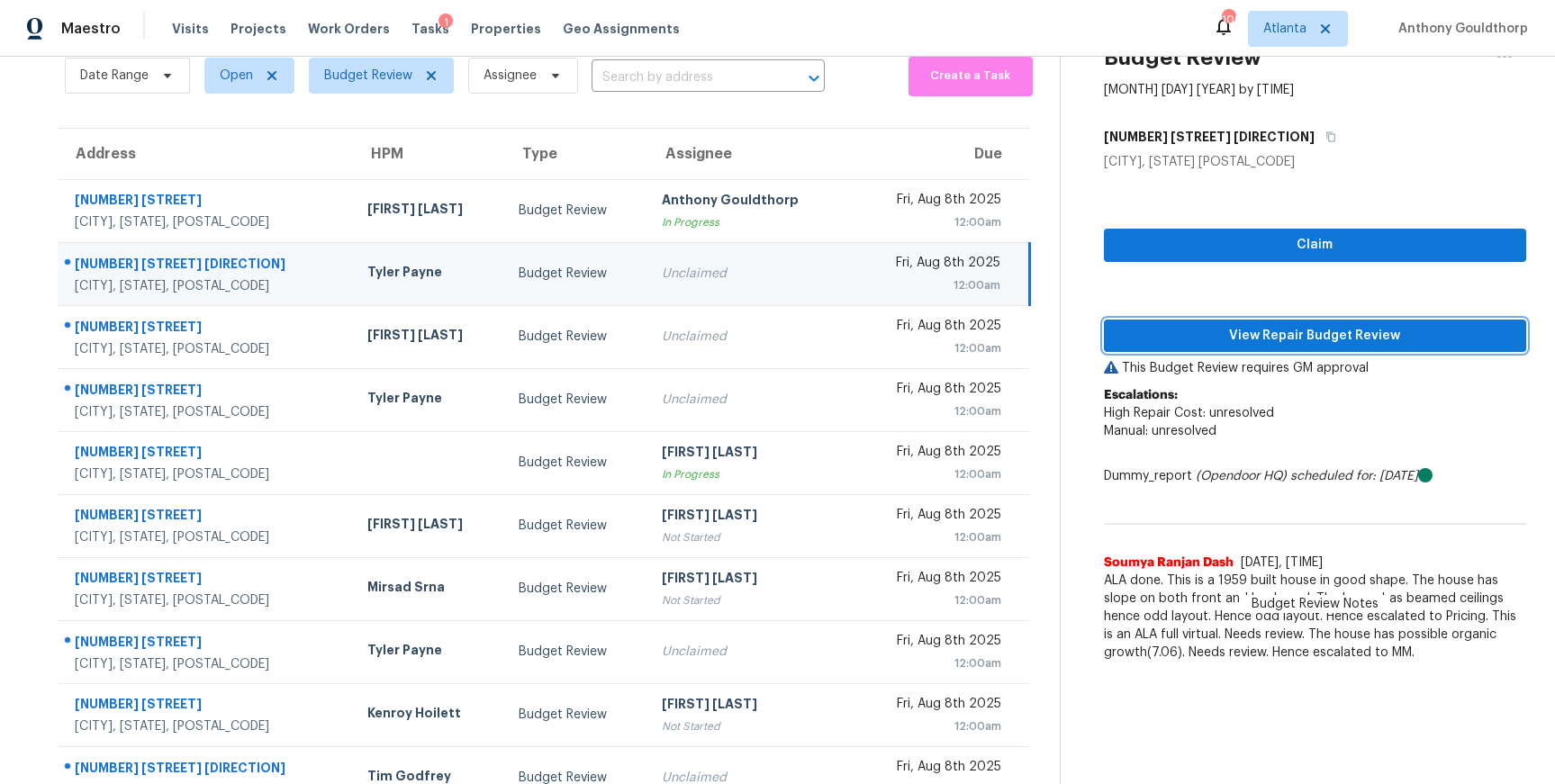 click on "View Repair Budget Review" at bounding box center (1315, 336) 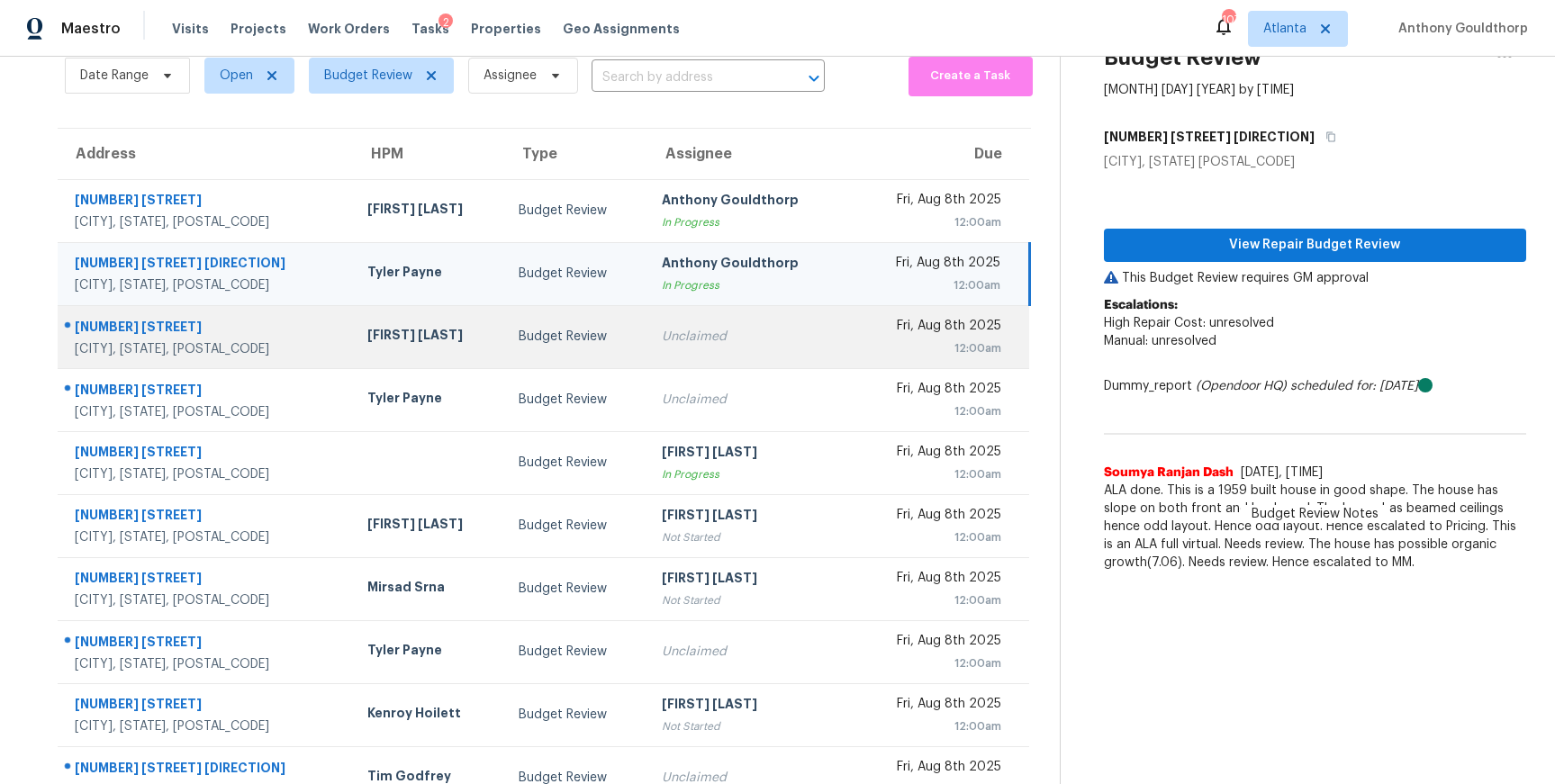 click on "Budget Review" at bounding box center (575, 337) 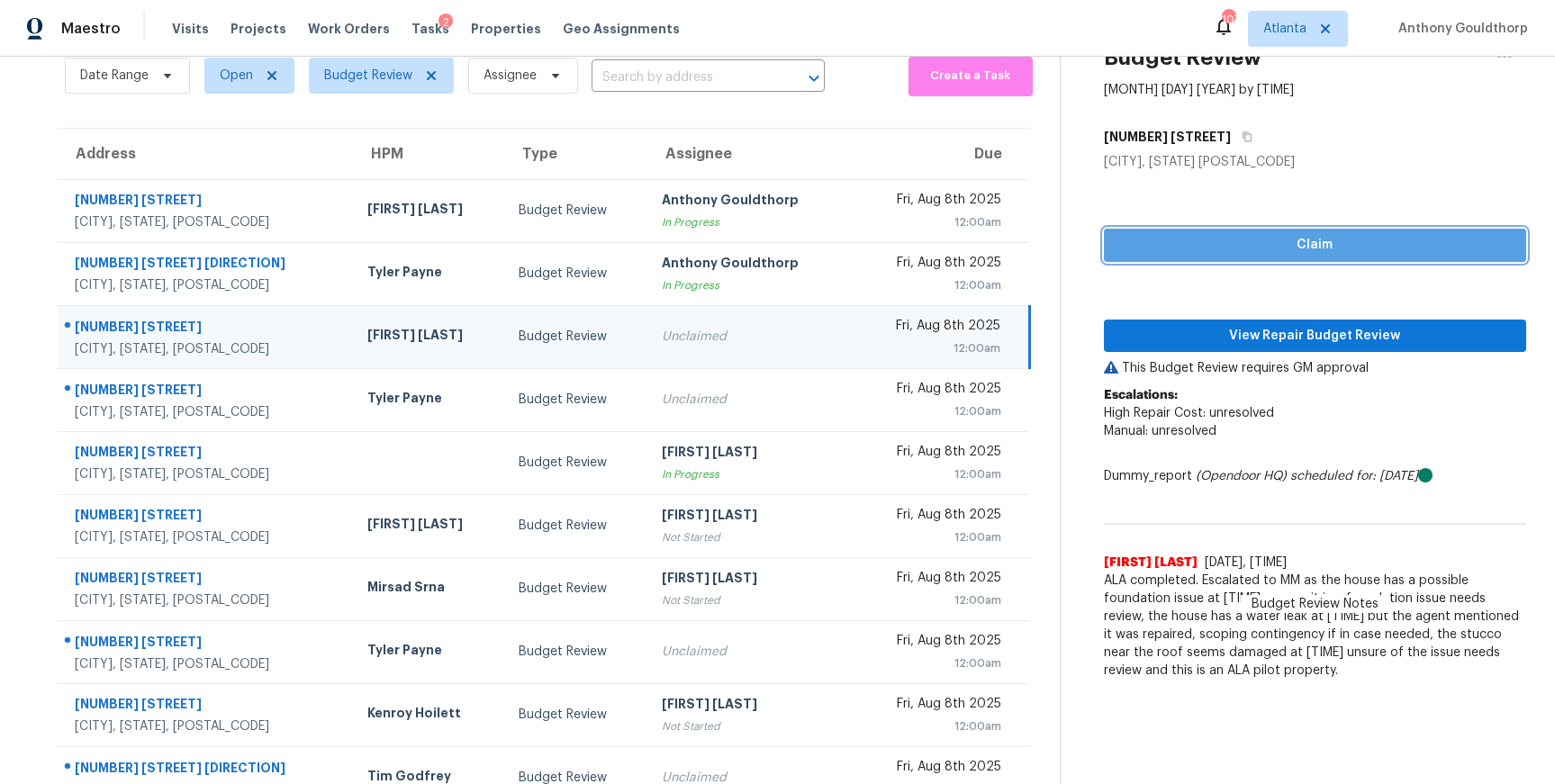click on "Claim" at bounding box center [1315, 245] 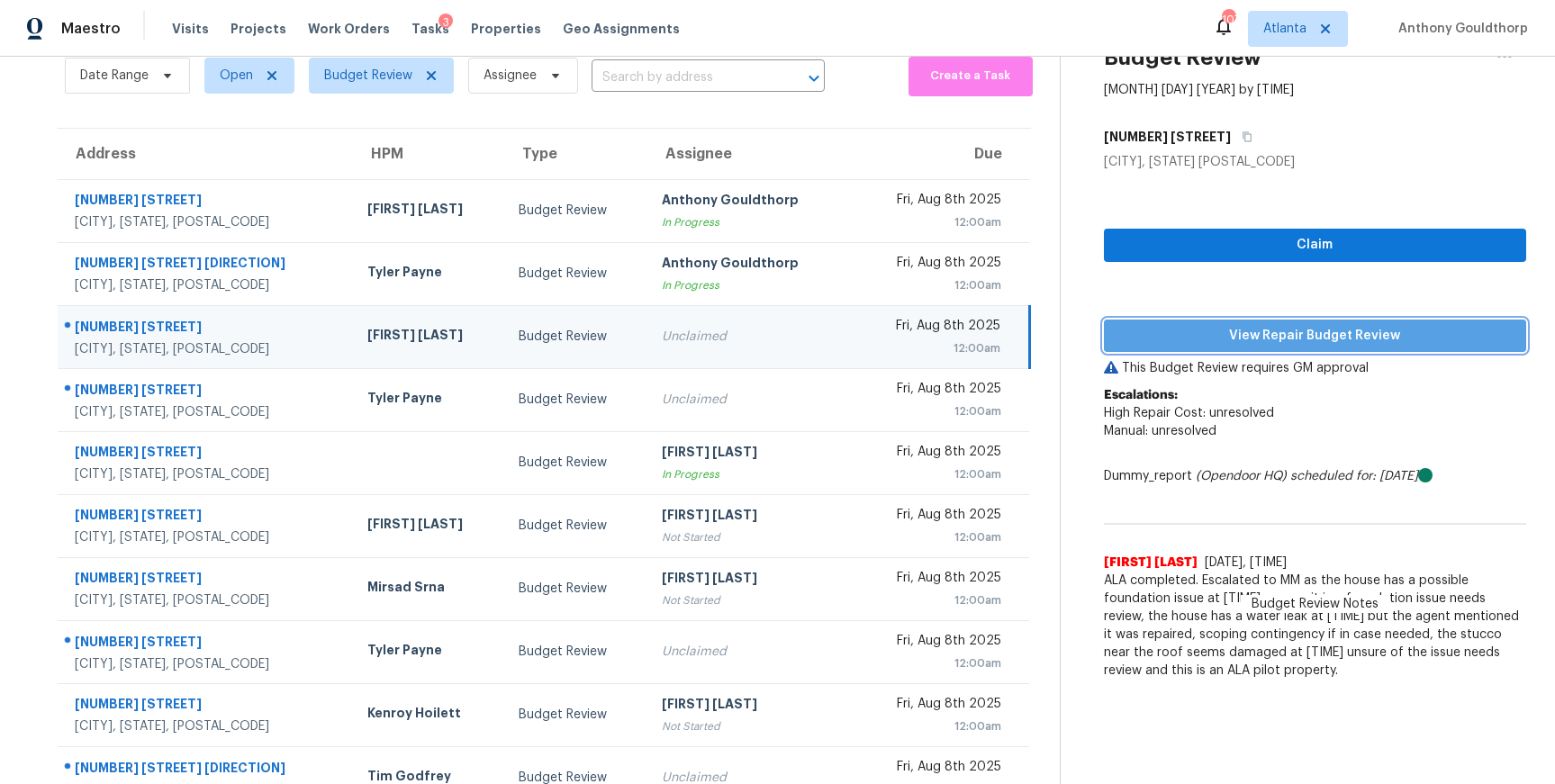 click on "View Repair Budget Review" at bounding box center (1315, 336) 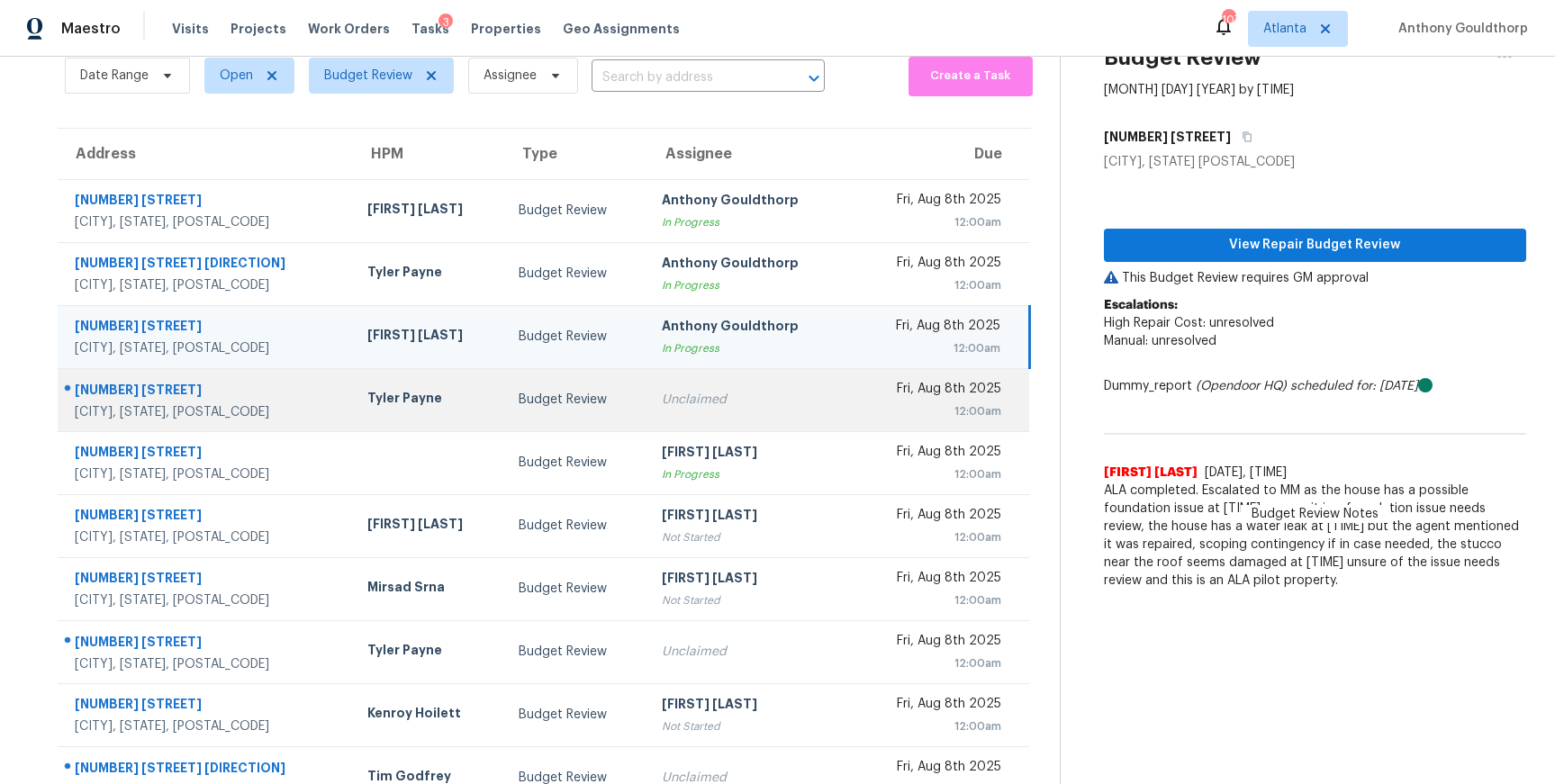 click on "Budget Review" at bounding box center [575, 400] 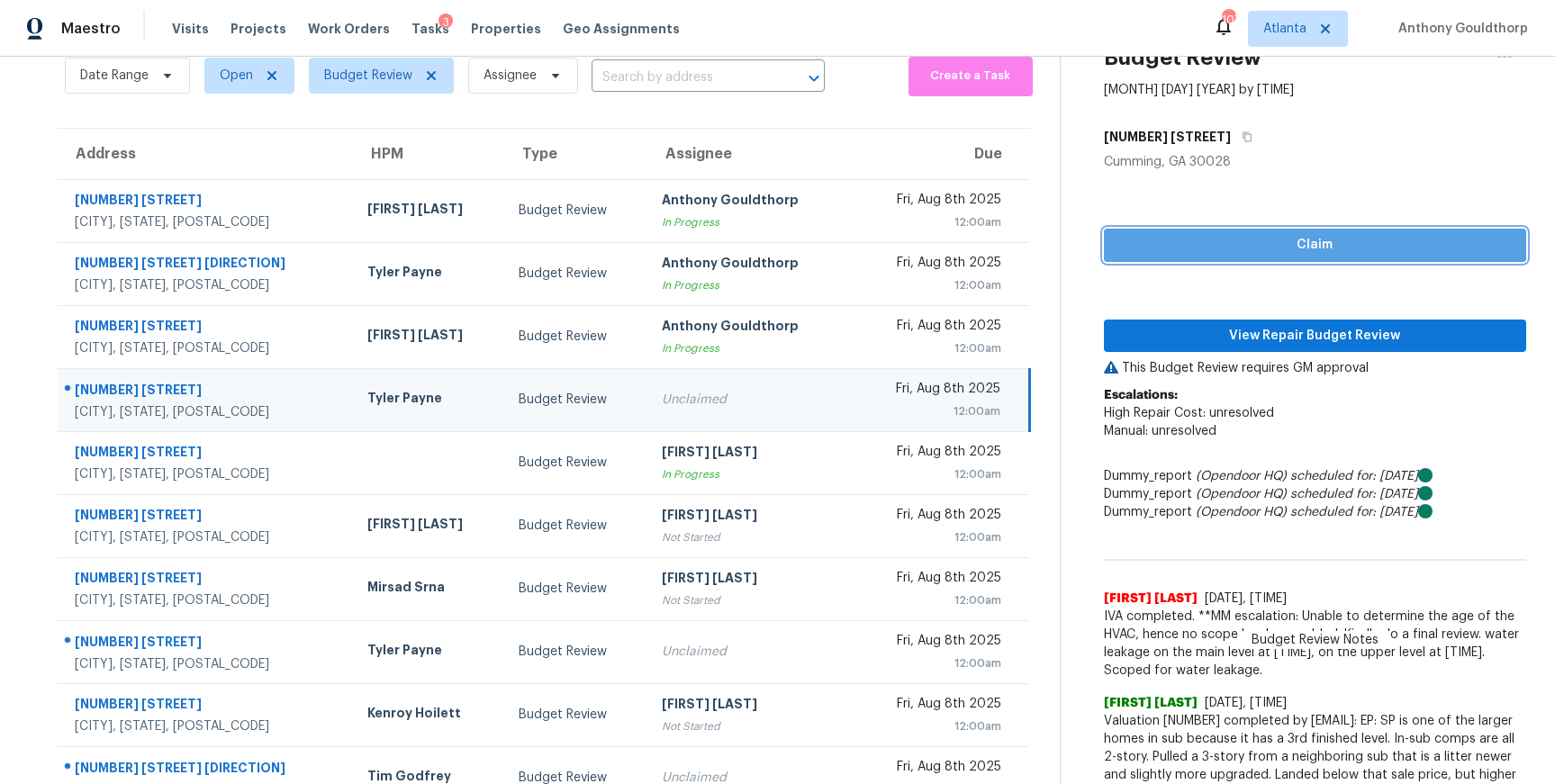 click on "Claim" at bounding box center (1315, 245) 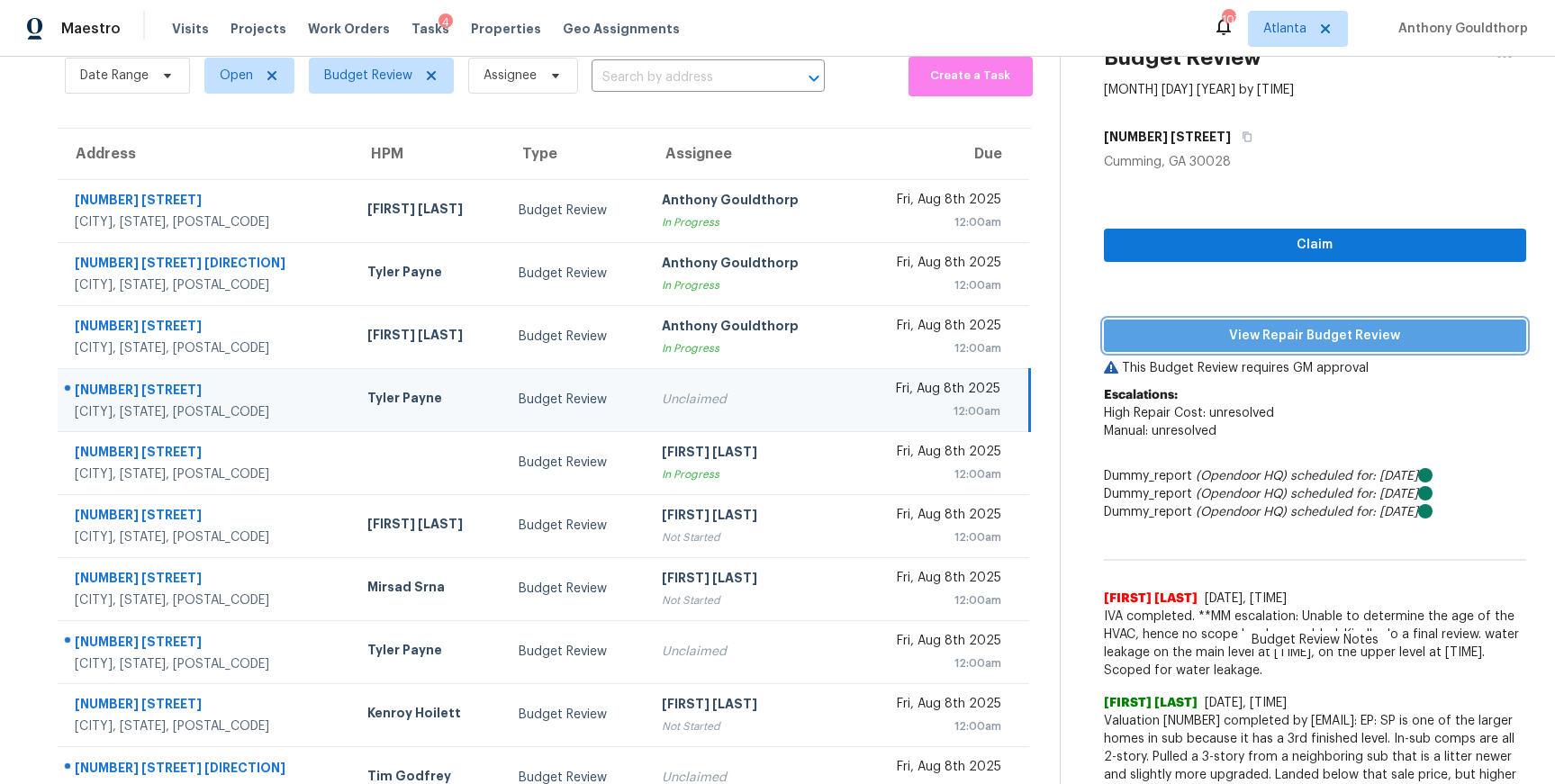 click on "View Repair Budget Review" at bounding box center (1315, 336) 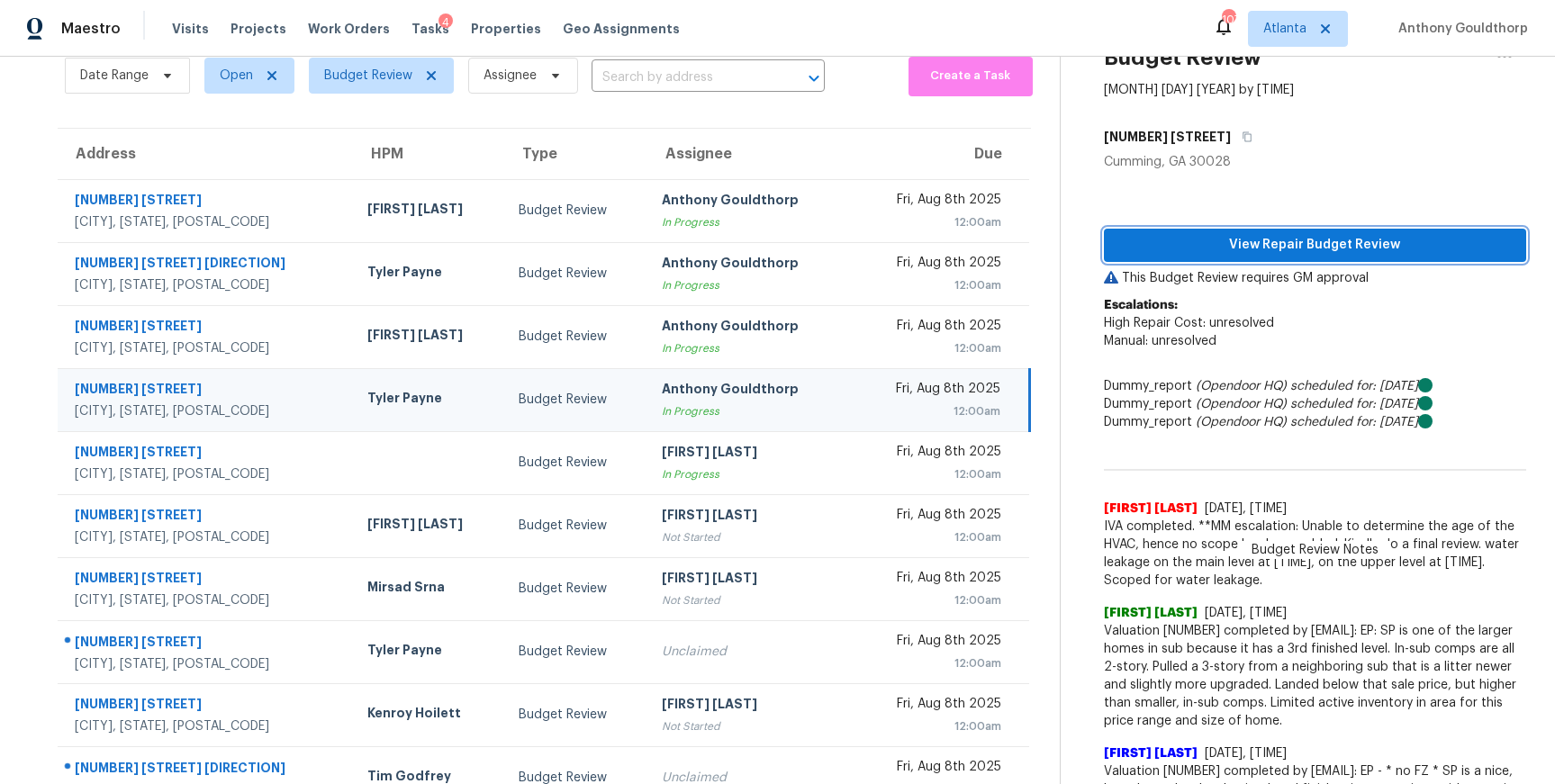 type 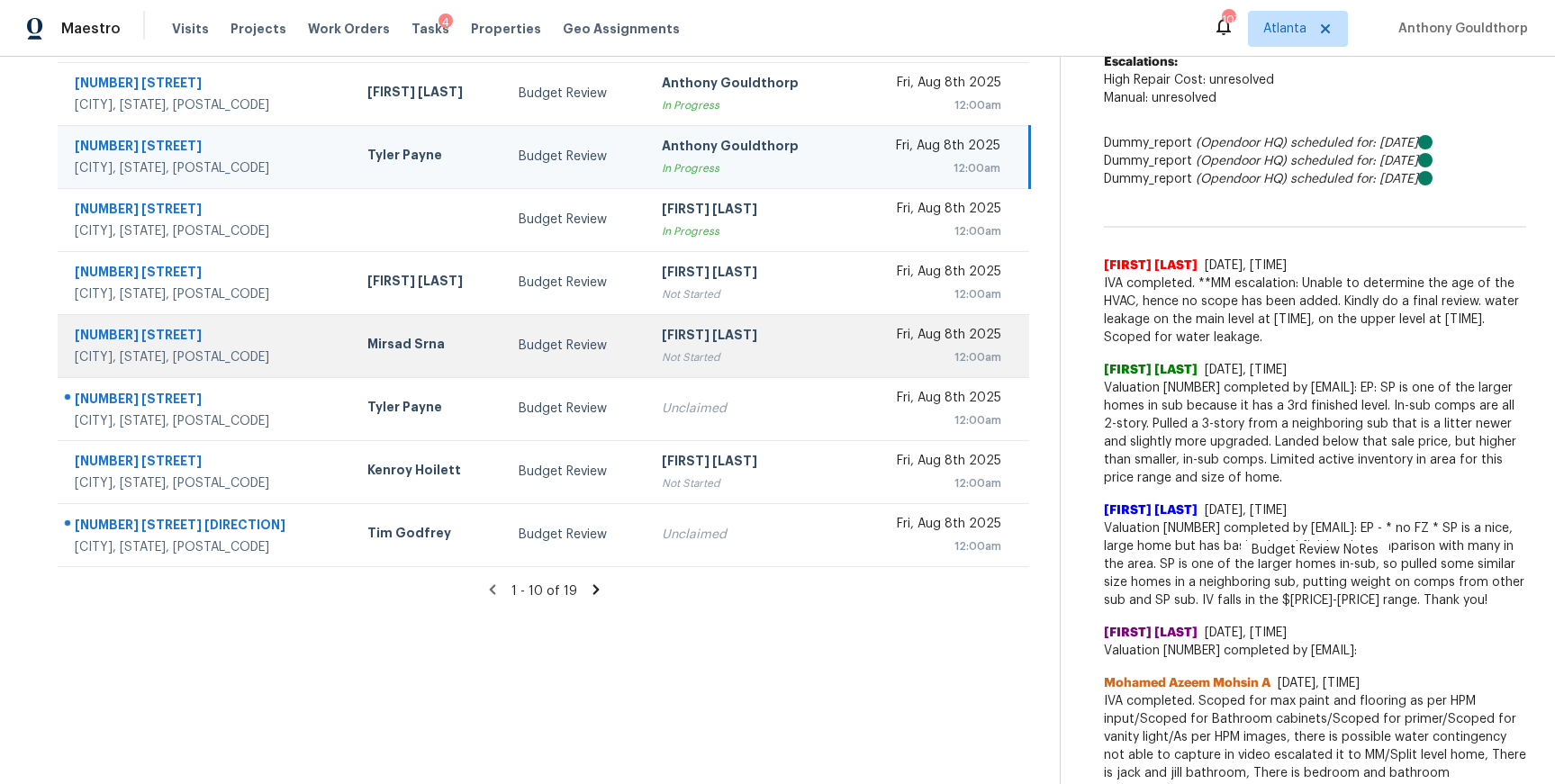 scroll, scrollTop: 329, scrollLeft: 0, axis: vertical 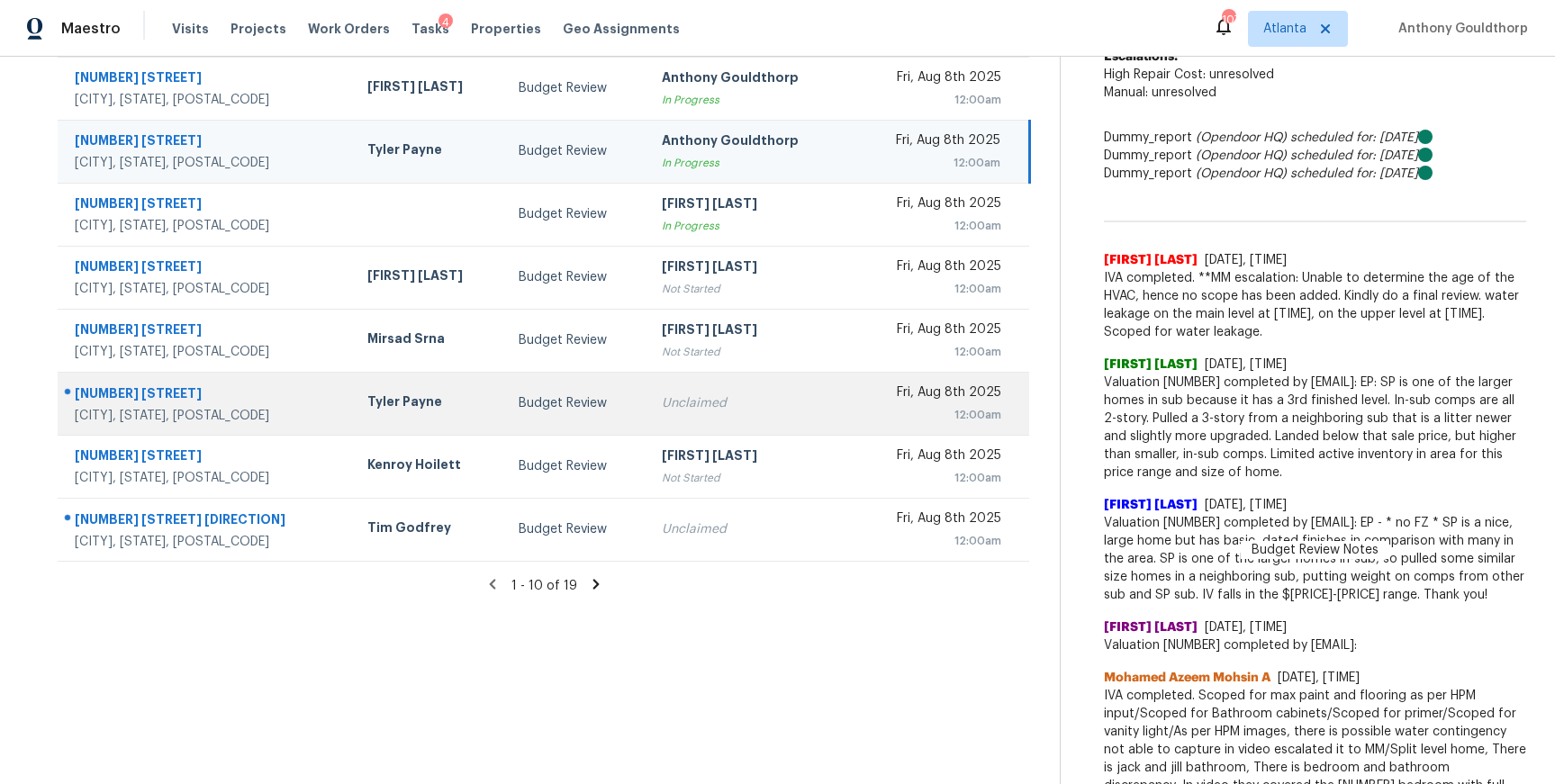 click on "Budget Review" at bounding box center [575, 403] 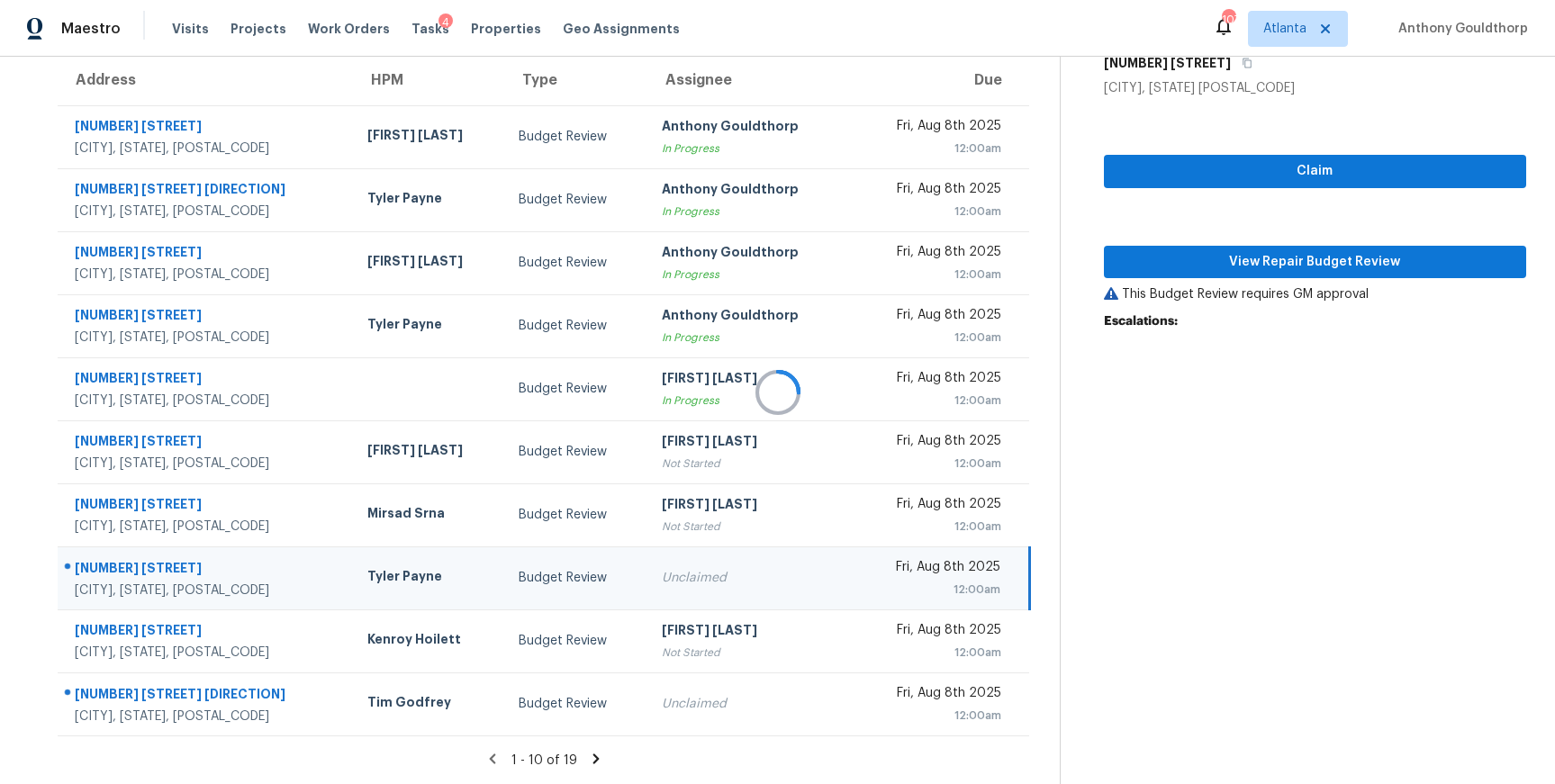 scroll, scrollTop: 154, scrollLeft: 0, axis: vertical 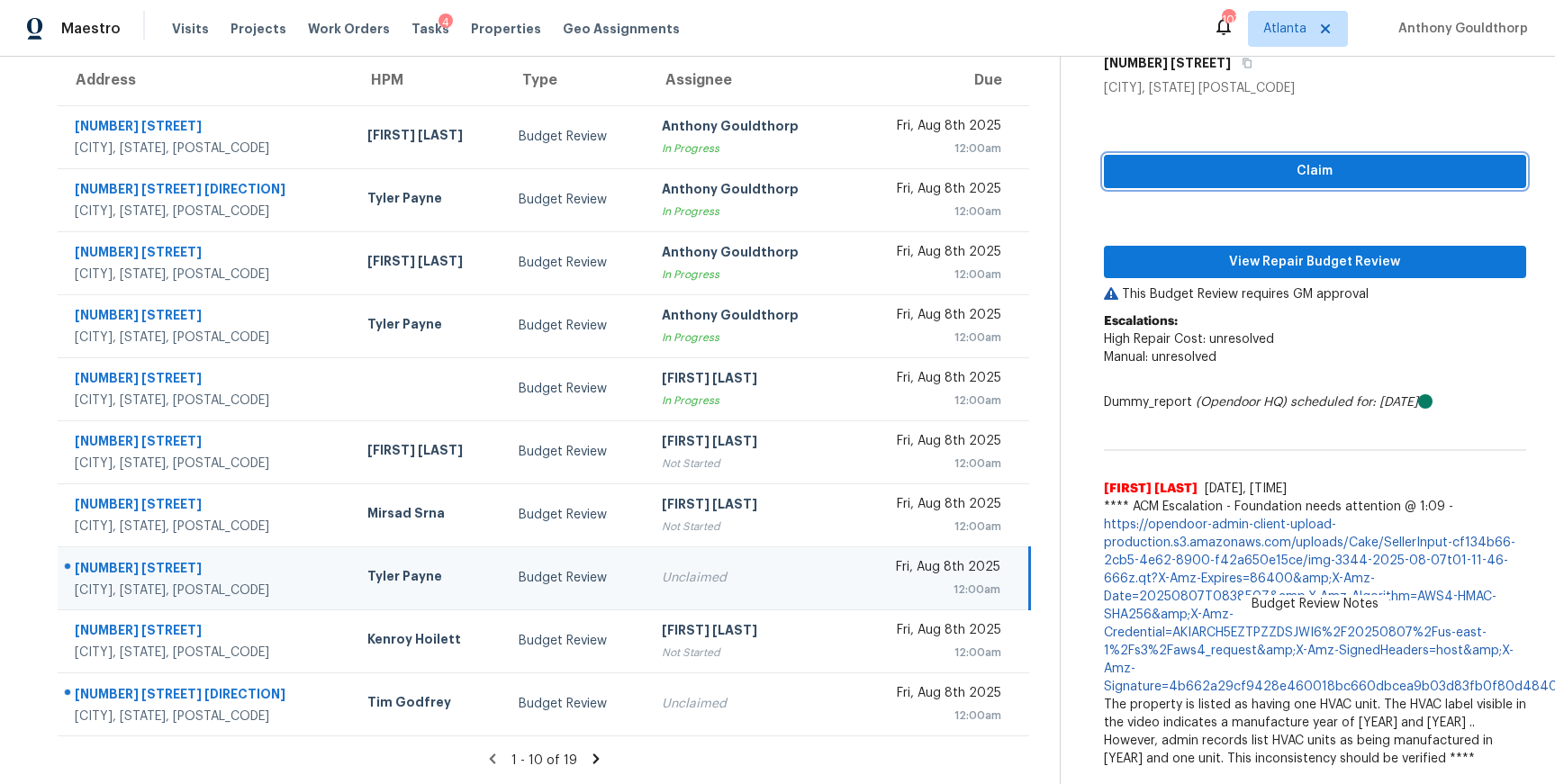 click on "Claim" at bounding box center [1315, 171] 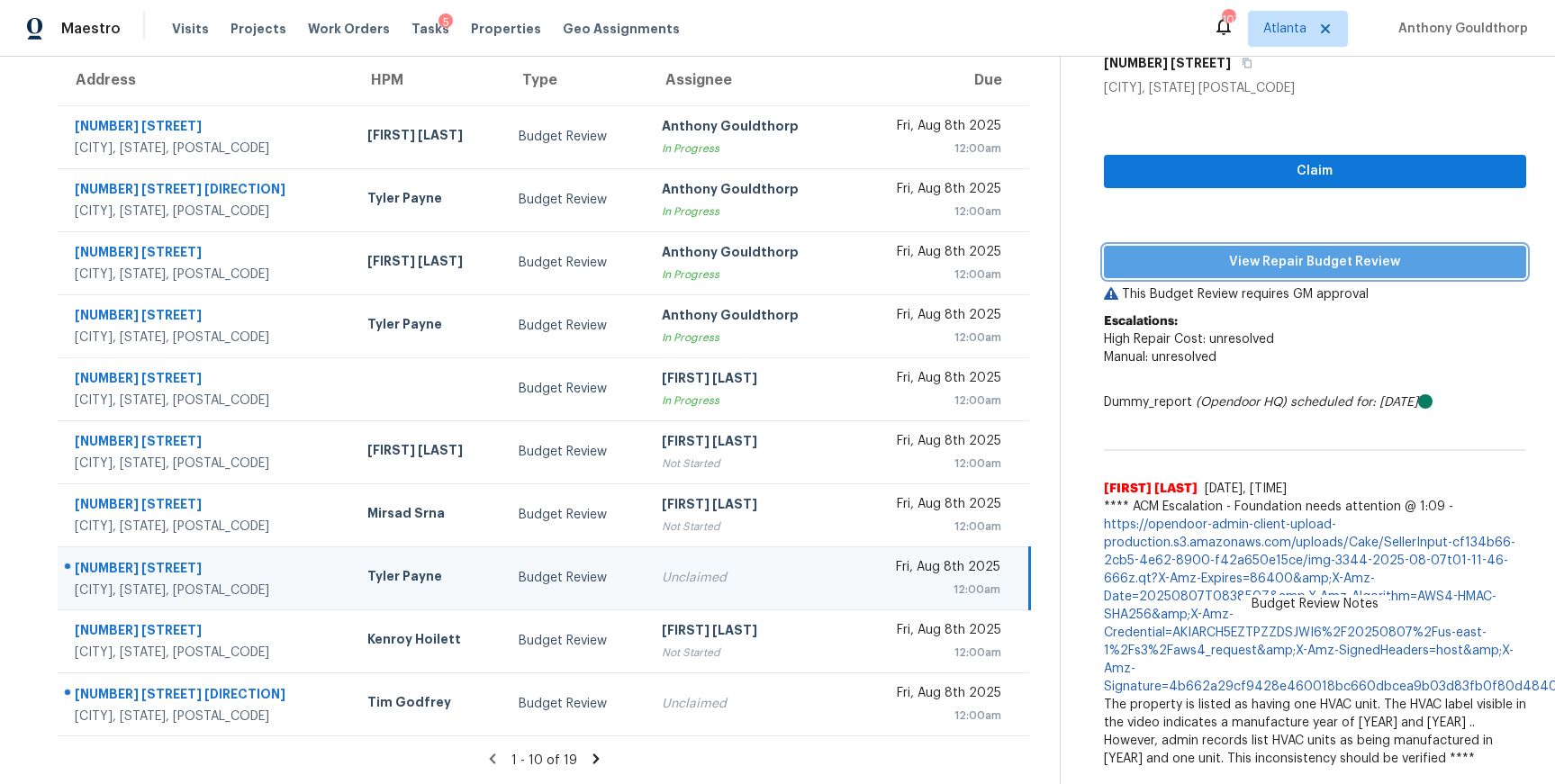 click on "View Repair Budget Review" at bounding box center [1315, 262] 